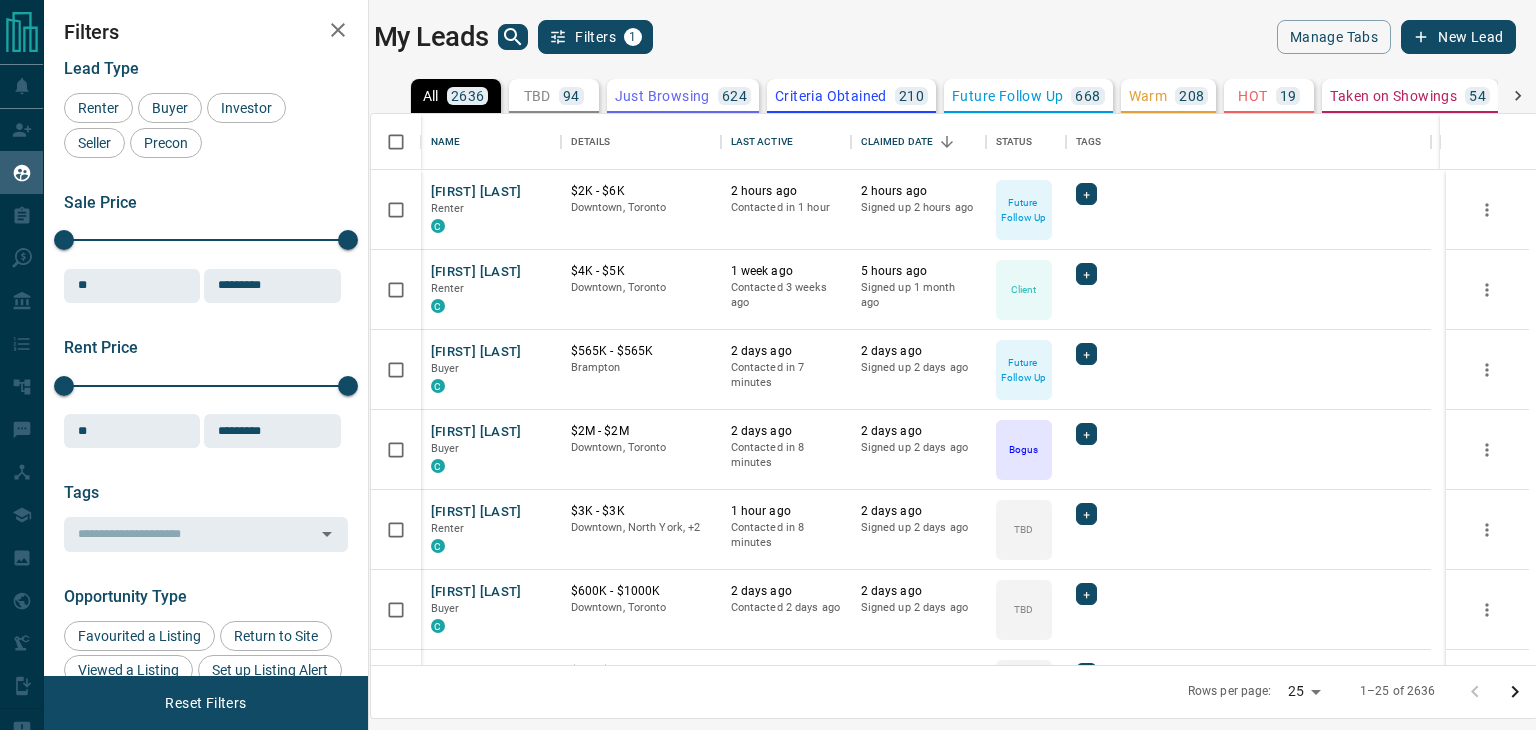scroll, scrollTop: 0, scrollLeft: 0, axis: both 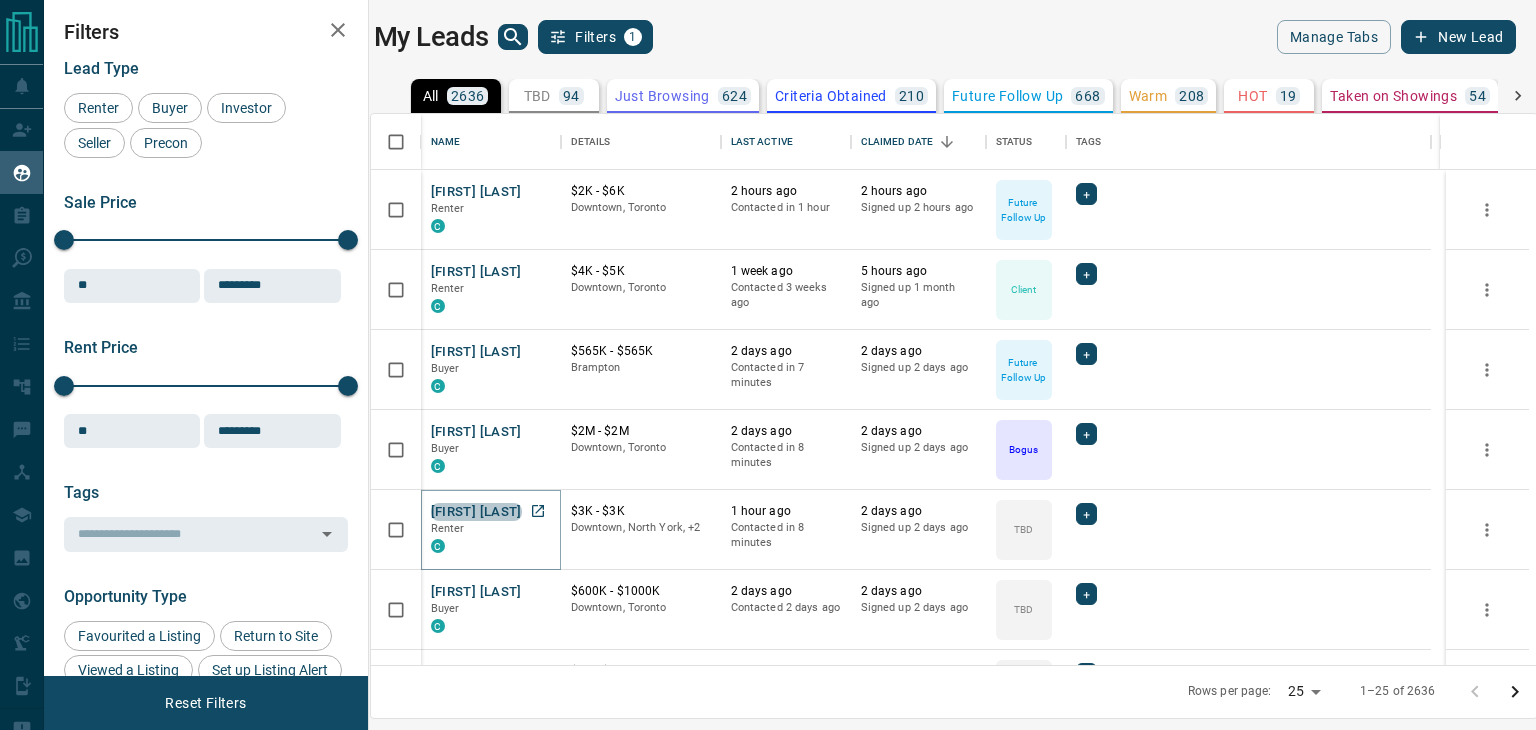 click on "[FIRST] [LAST]" at bounding box center (476, 512) 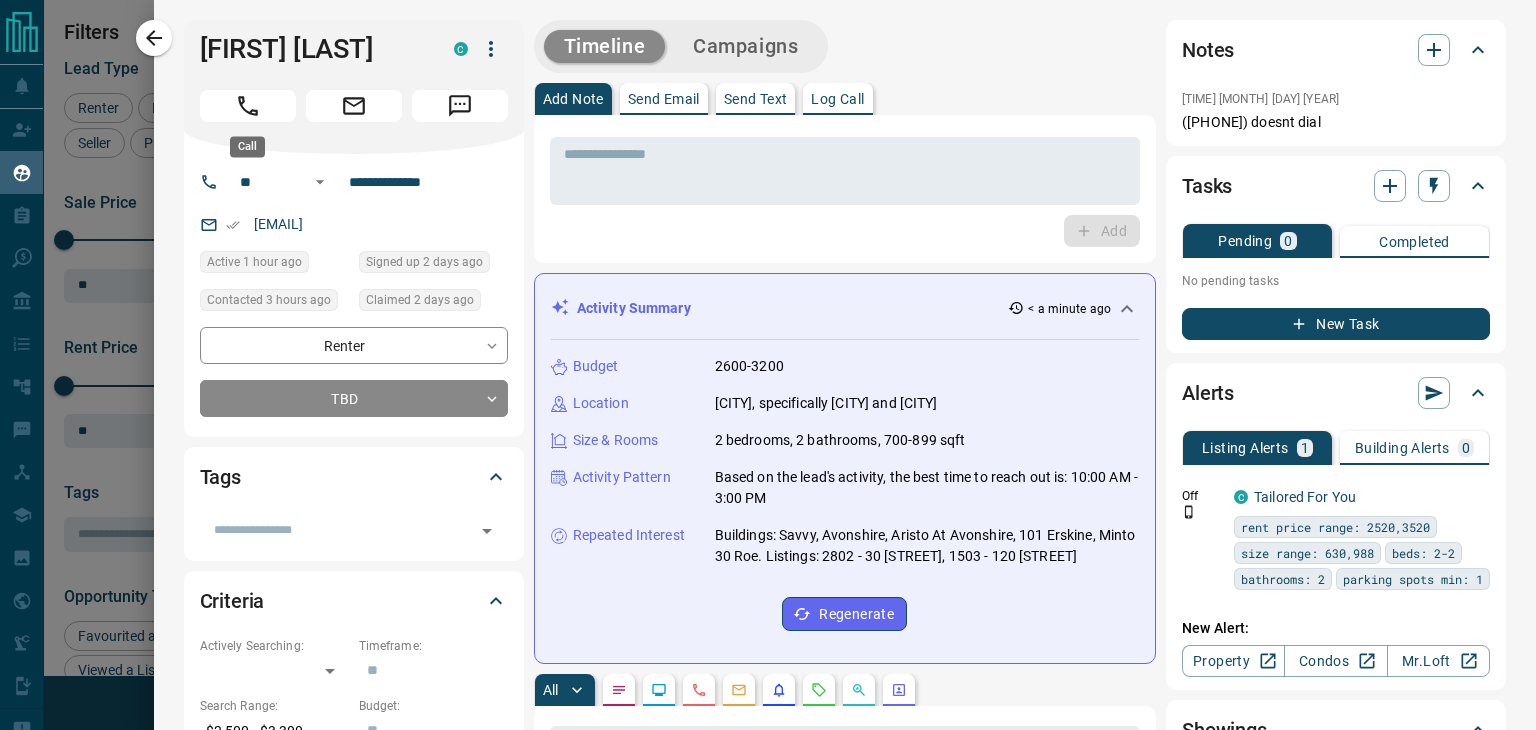 click 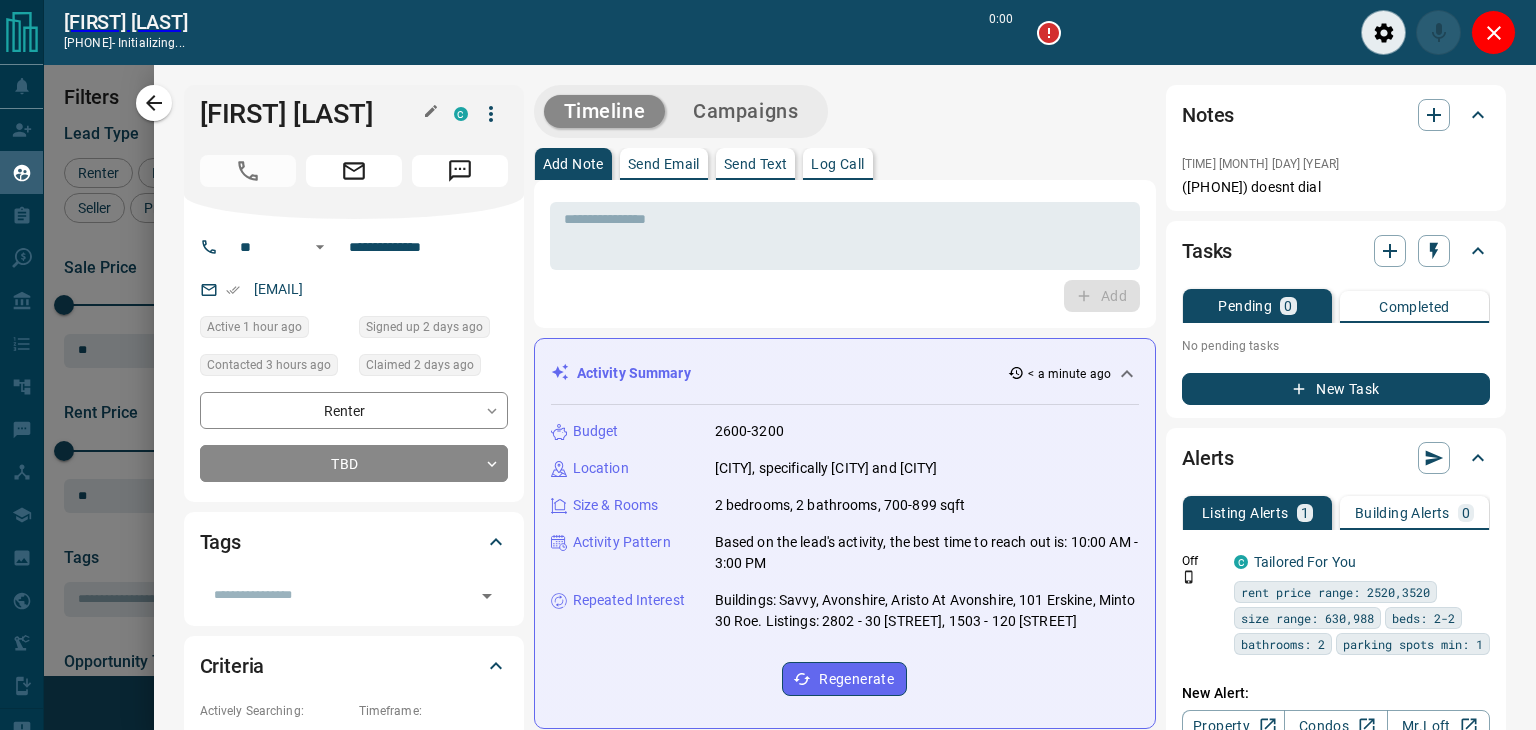 scroll, scrollTop: 473, scrollLeft: 1143, axis: both 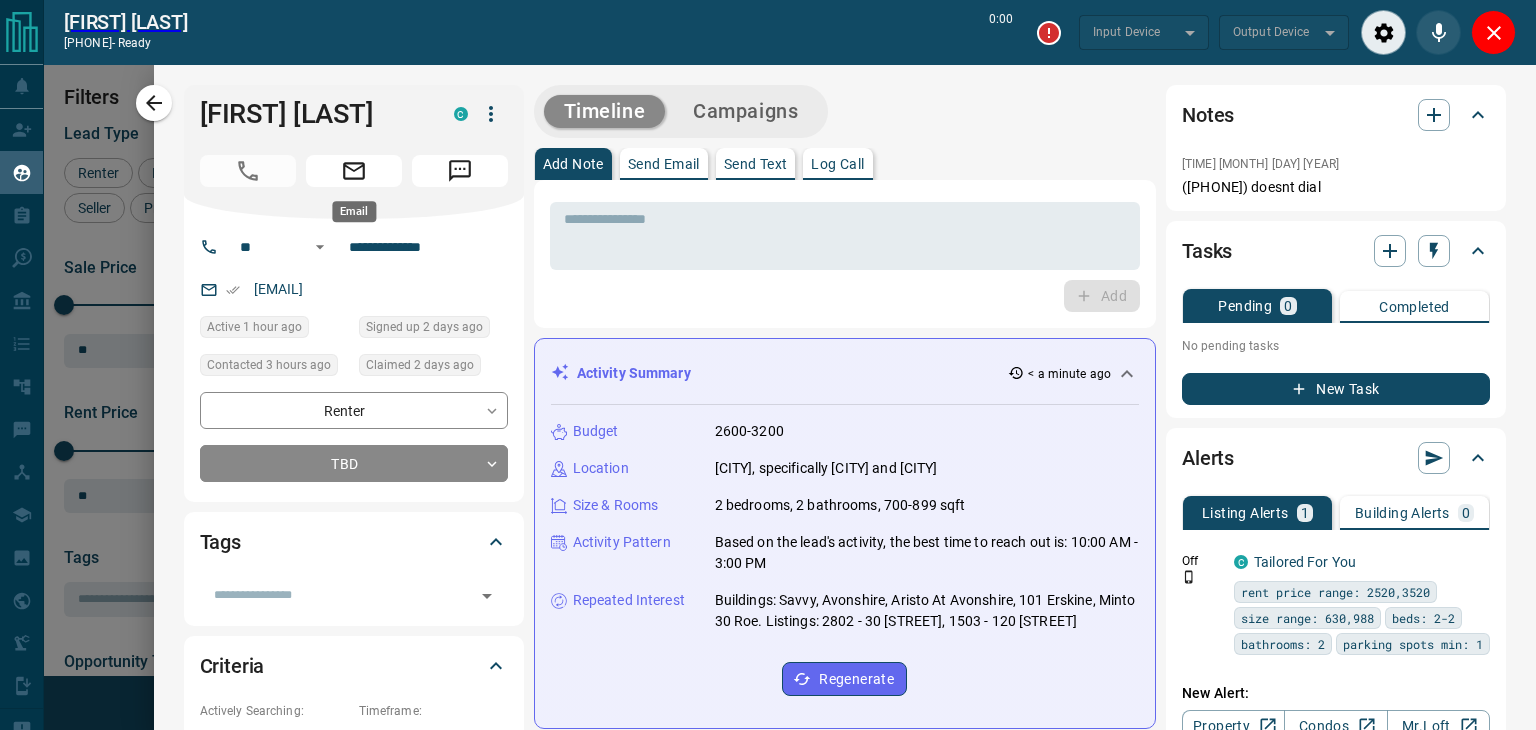 type on "*******" 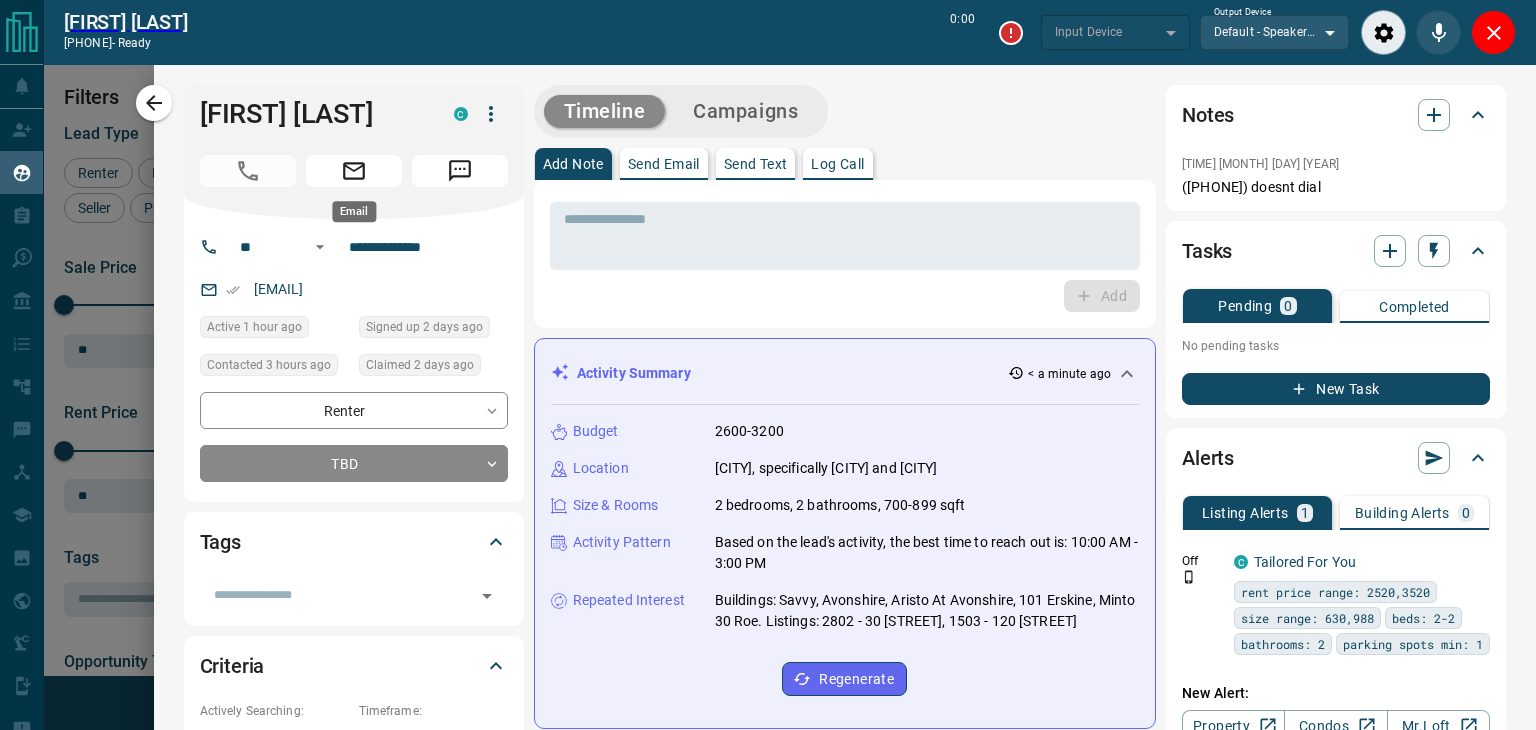 type on "*******" 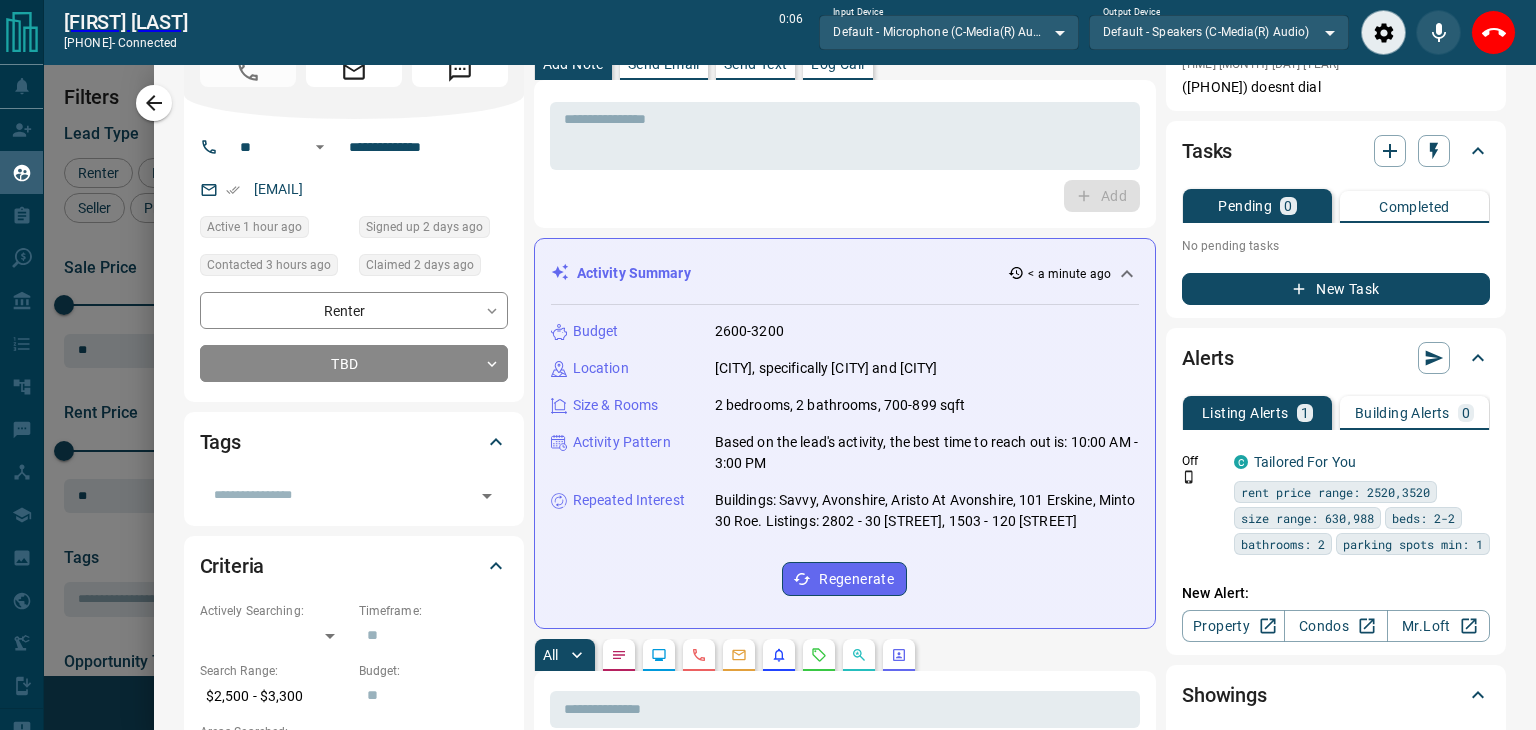 scroll, scrollTop: 0, scrollLeft: 0, axis: both 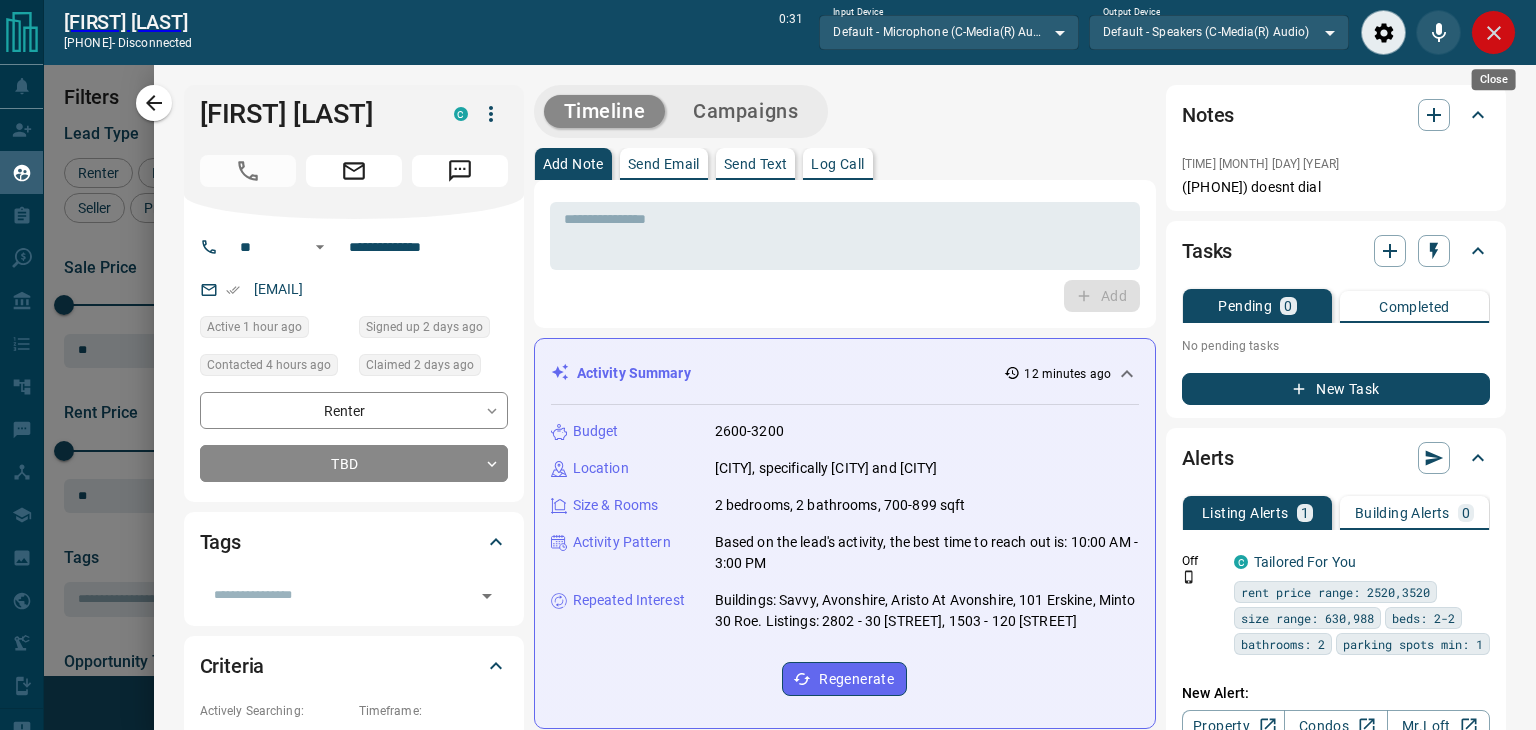 click 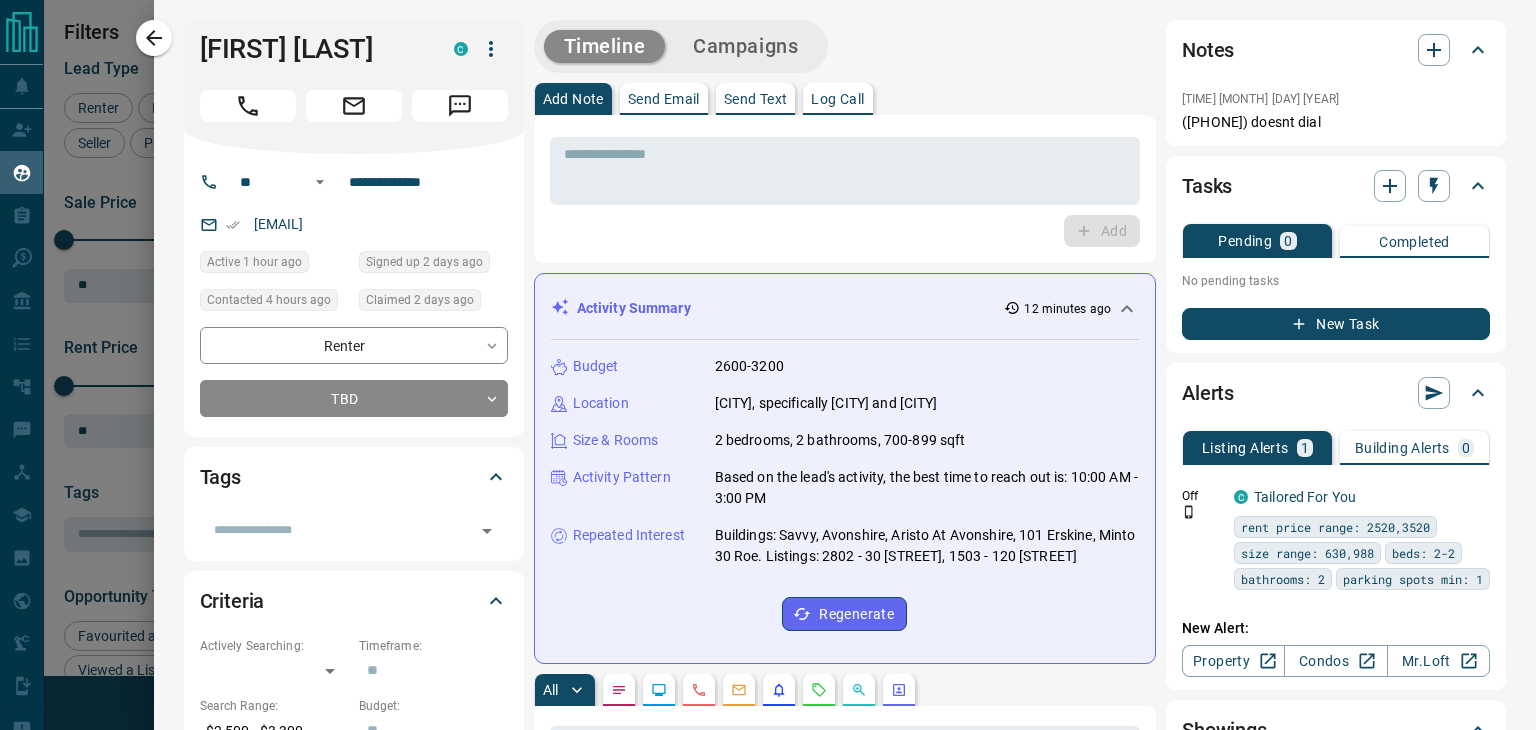 scroll, scrollTop: 16, scrollLeft: 16, axis: both 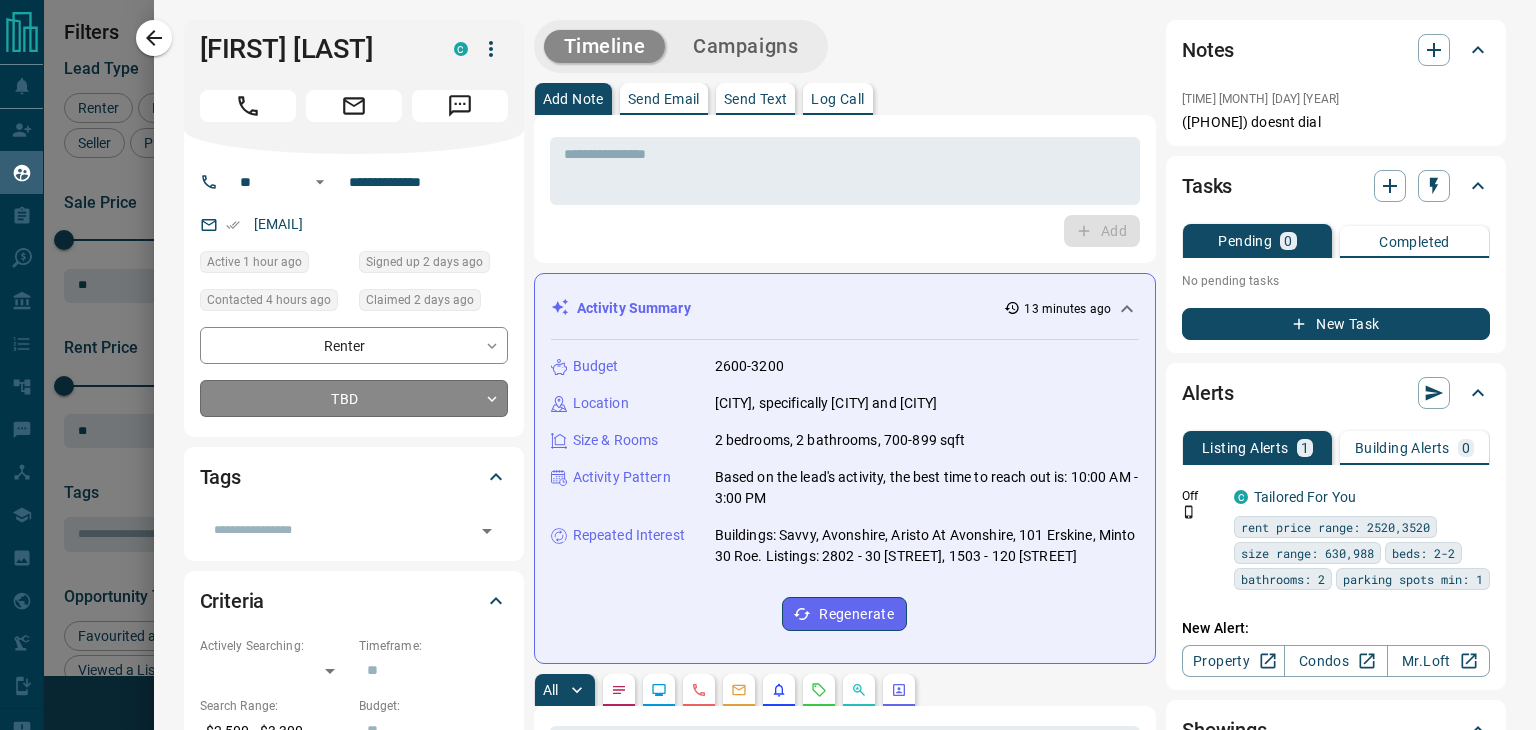 click on "Lead Transfers Claim Leads My Leads Tasks Opportunities Deals Campaigns Automations Messages Broker Bay Training Media Services Agent Resources Precon Worksheet Mobile Apps Disclosure Logout My Leads Filters 1 Manage Tabs New Lead All 2636 TBD 94 Do Not Contact - Not Responsive 143 Bogus 502 Just Browsing 624 Criteria Obtained 210 Future Follow Up 668 Warm 208 HOT 19 Taken on Showings 54 Submitted Offer - Client 114 Name Details Last Active Claimed Date Status Tags [FIRST] [LAST] Renter C $2K - $6K [CITY], [CITY] 3 hours ago Contacted in 1 hour 2 hours ago Signed up 3 hours ago Future Follow Up + [FIRST] [LAST] Renter C $4K - $5K [CITY], [CITY] 1 week ago Contacted 3 weeks ago 5 hours ago Signed up 1 month ago Client + [FIRST] [LAST] Buyer C $565K - $565K [CITY] 2 days ago Contacted 5 minutes ago 2 days ago Signed up 2 days ago Future Follow Up + [FIRST] [LAST] Buyer C $2M - $2M [CITY] 2 days ago Contacted 5 minutes ago 2 days ago Signed up 2 days ago Bogus + [FIRST] [LAST] Renter C $3K - $3K TBD" at bounding box center [768, 352] 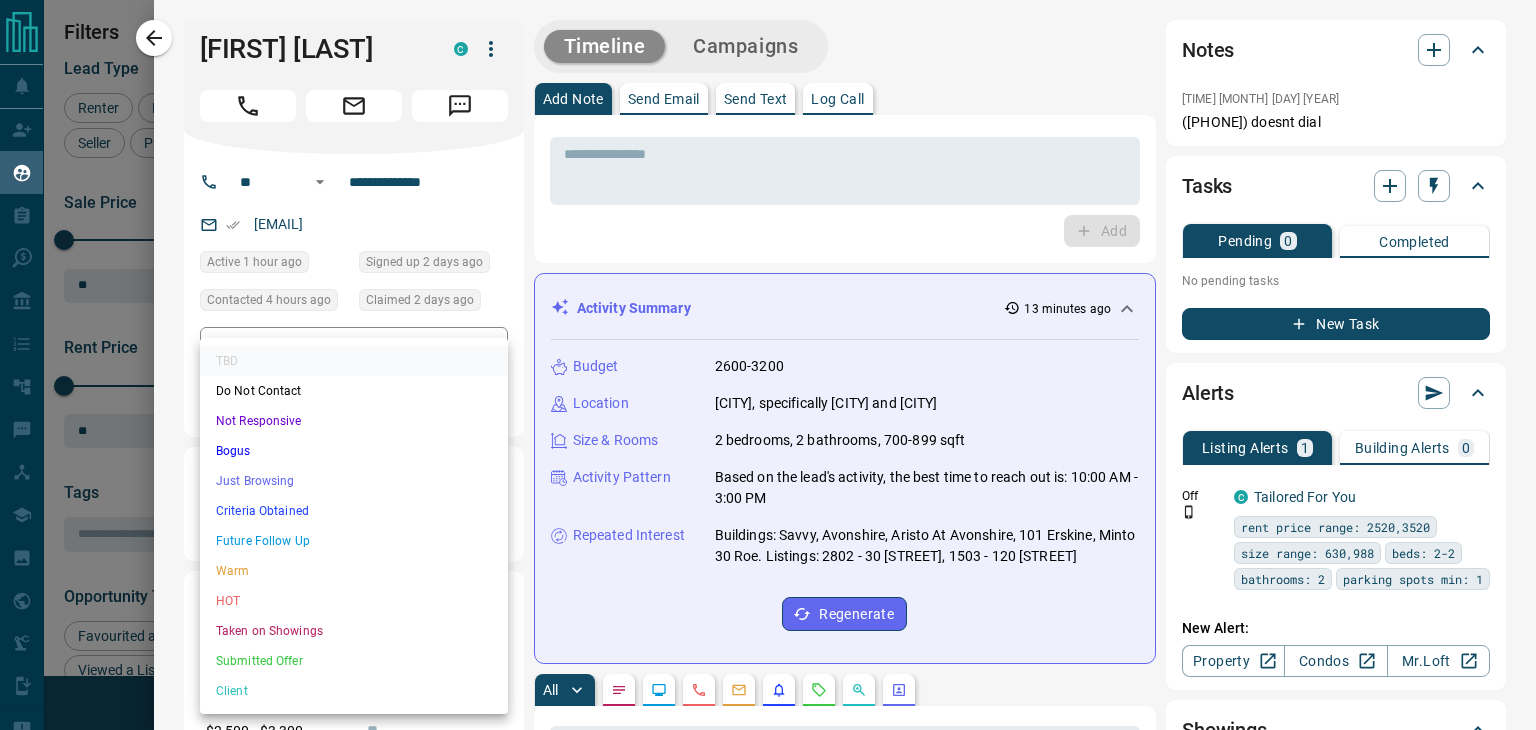 click on "Warm" at bounding box center (354, 571) 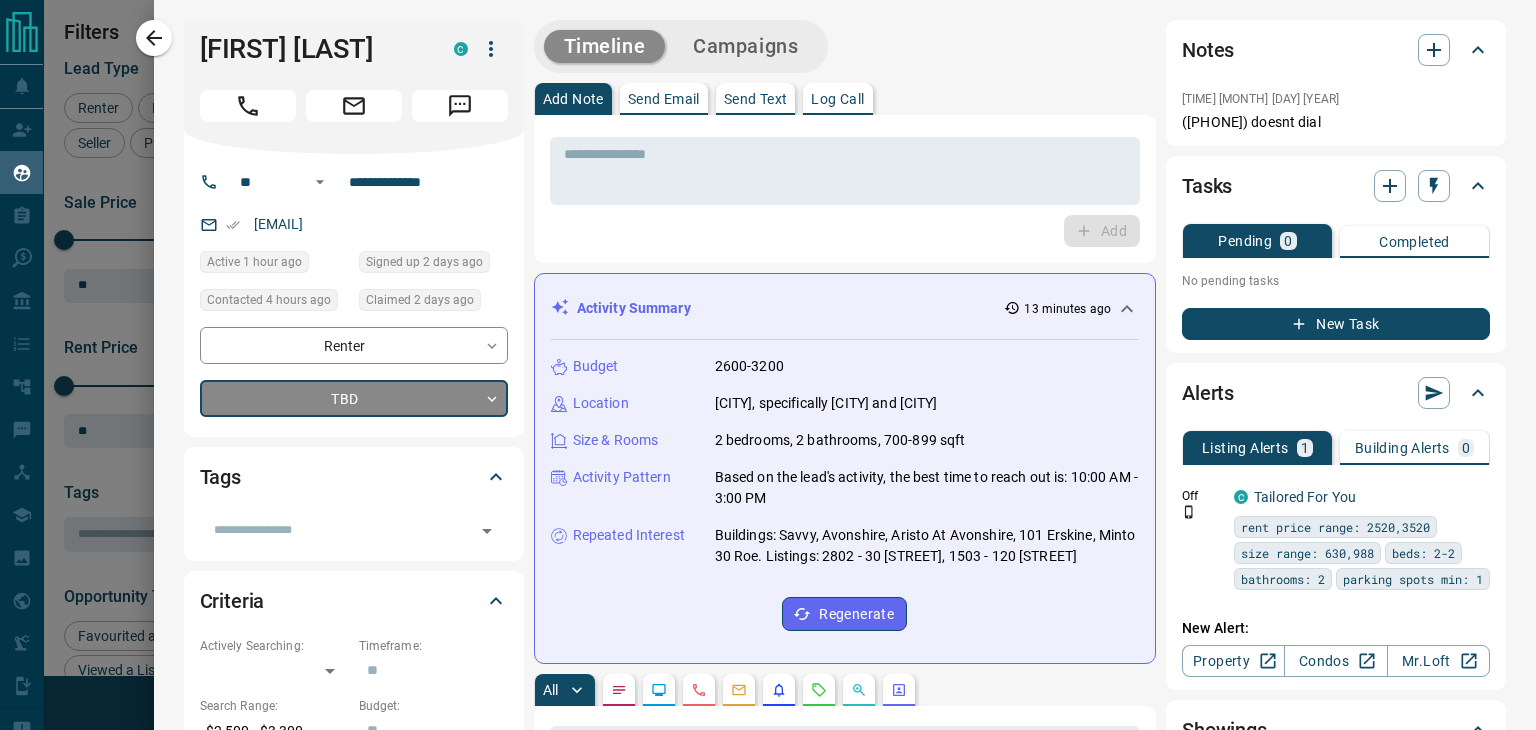 type on "*" 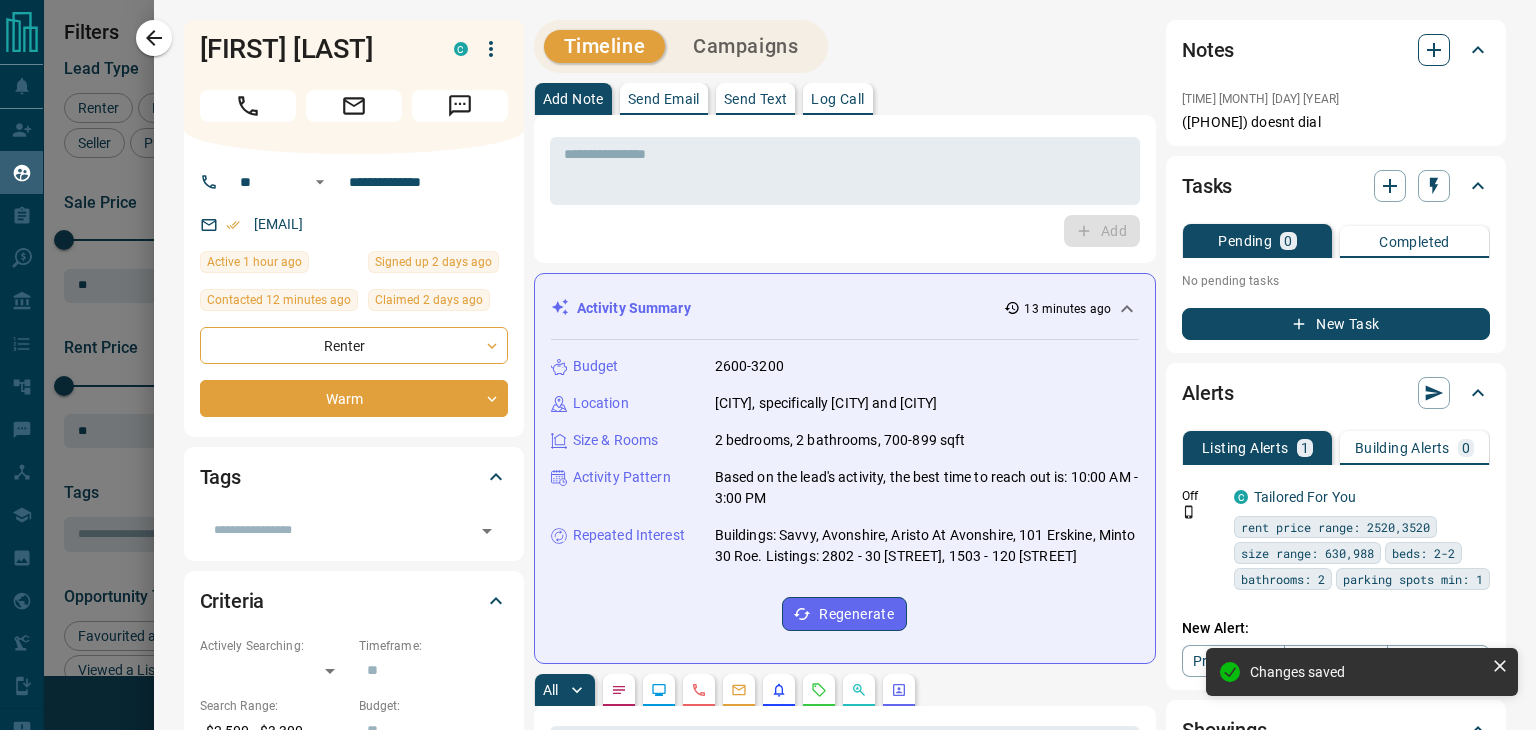 click 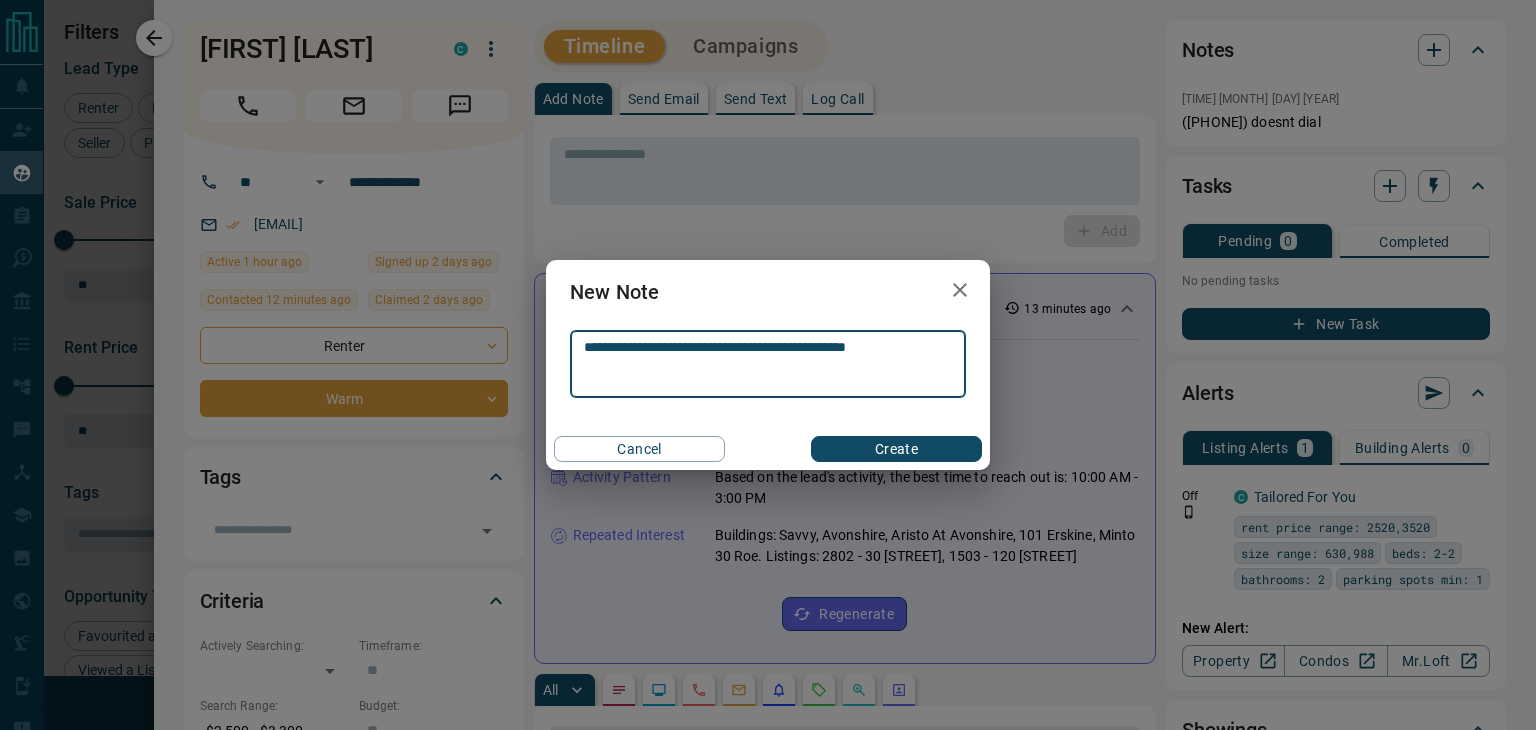 type on "**********" 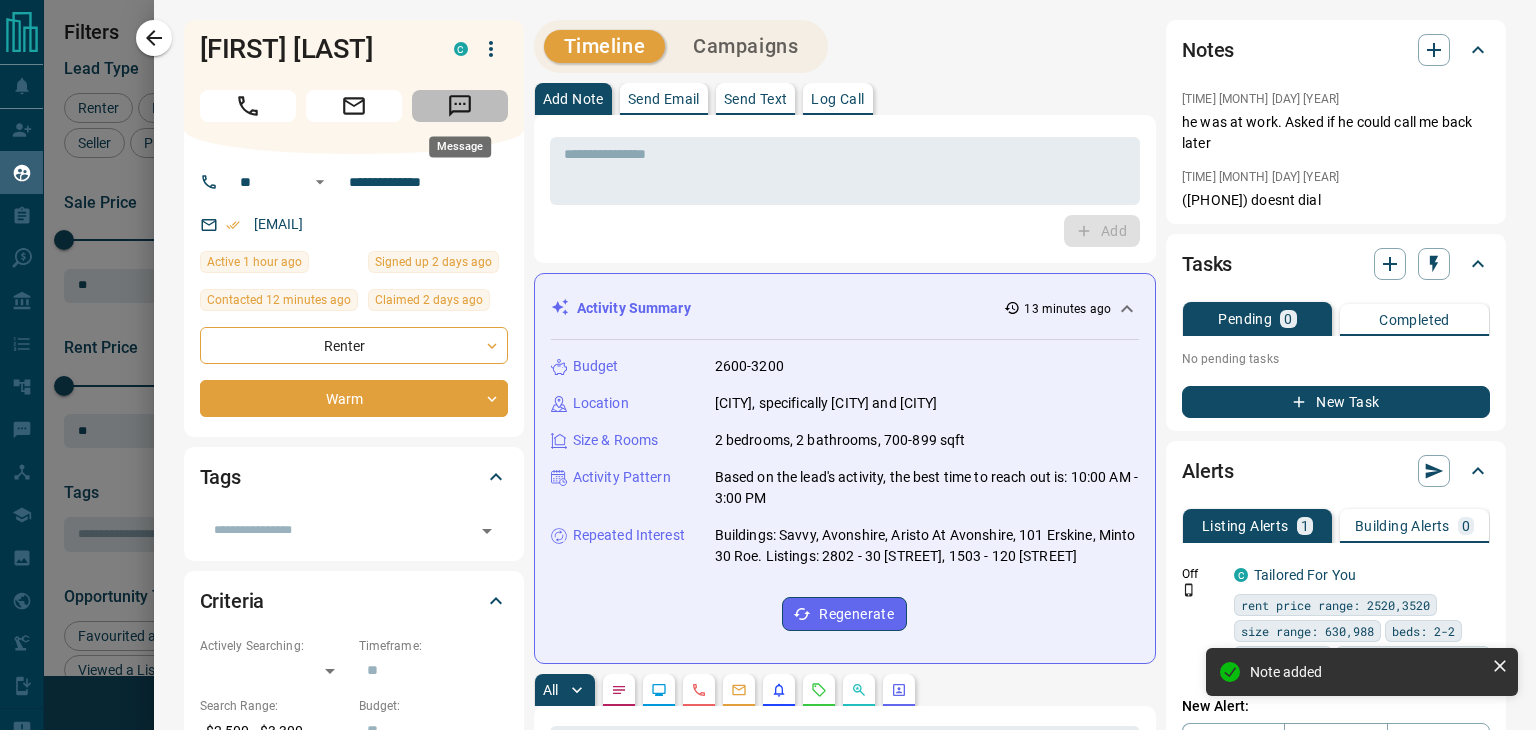 click 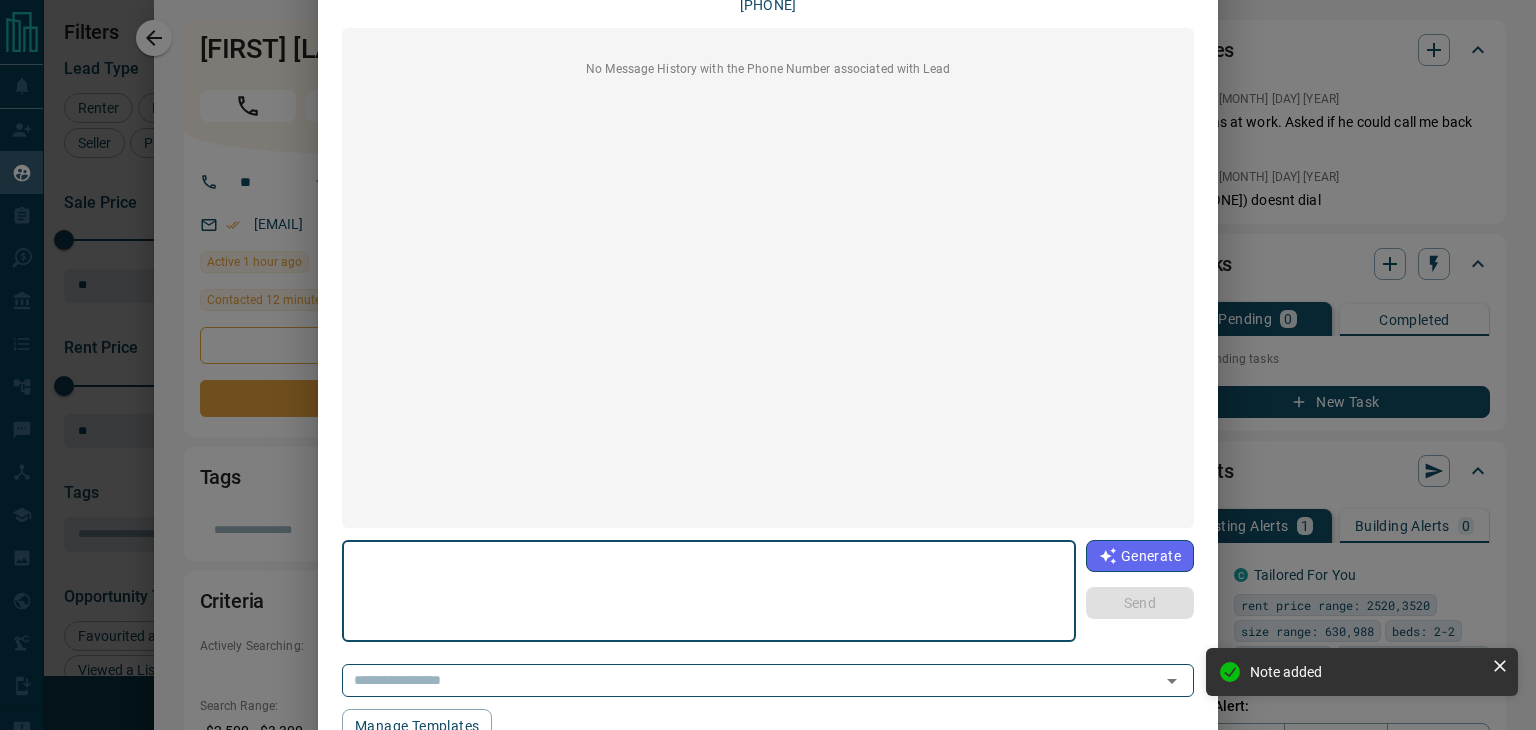 scroll, scrollTop: 188, scrollLeft: 0, axis: vertical 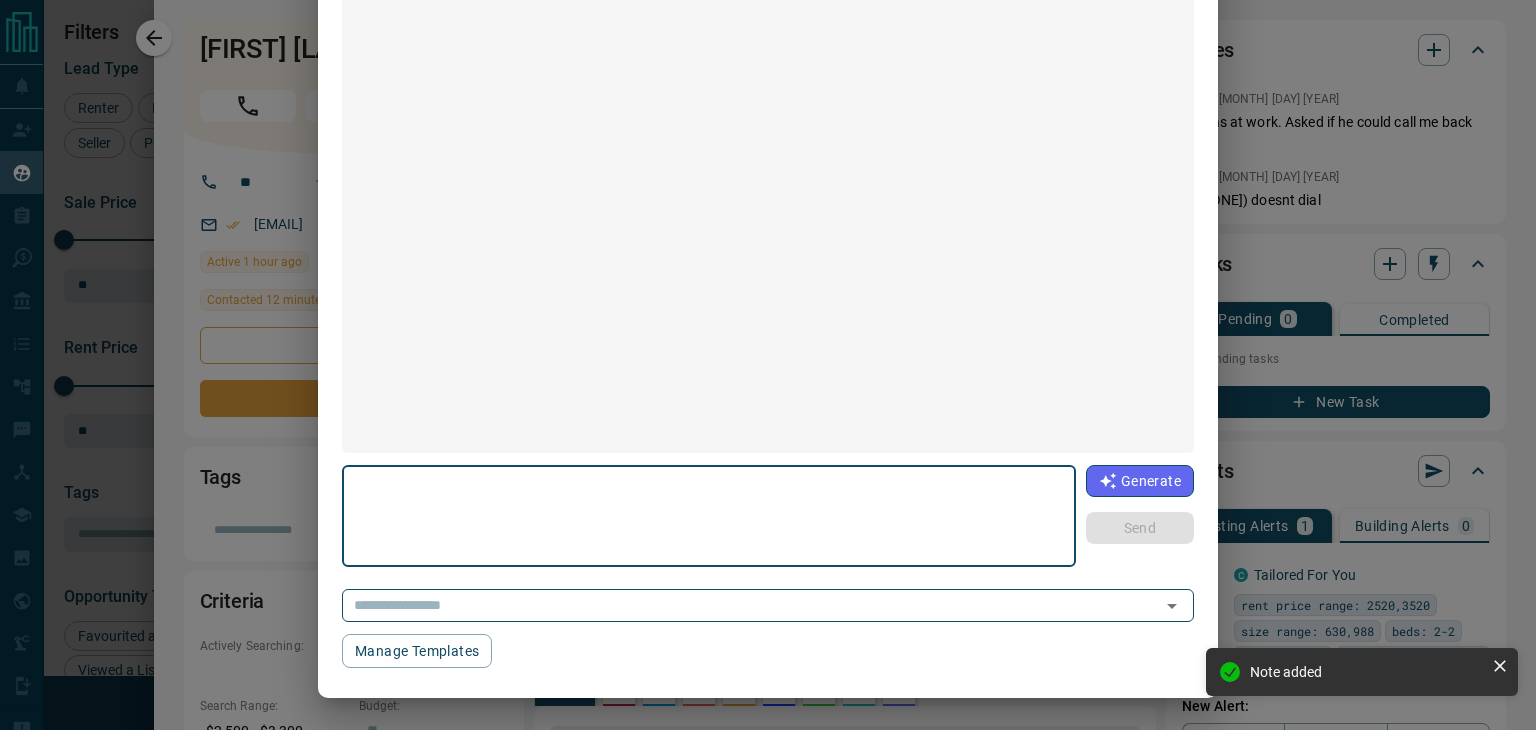 click on "[FIRST]   [LAST] [PHONE] No Message History with the Phone Number associated with Lead * ​ Generate Send ​ Manage Templates" at bounding box center [768, 365] 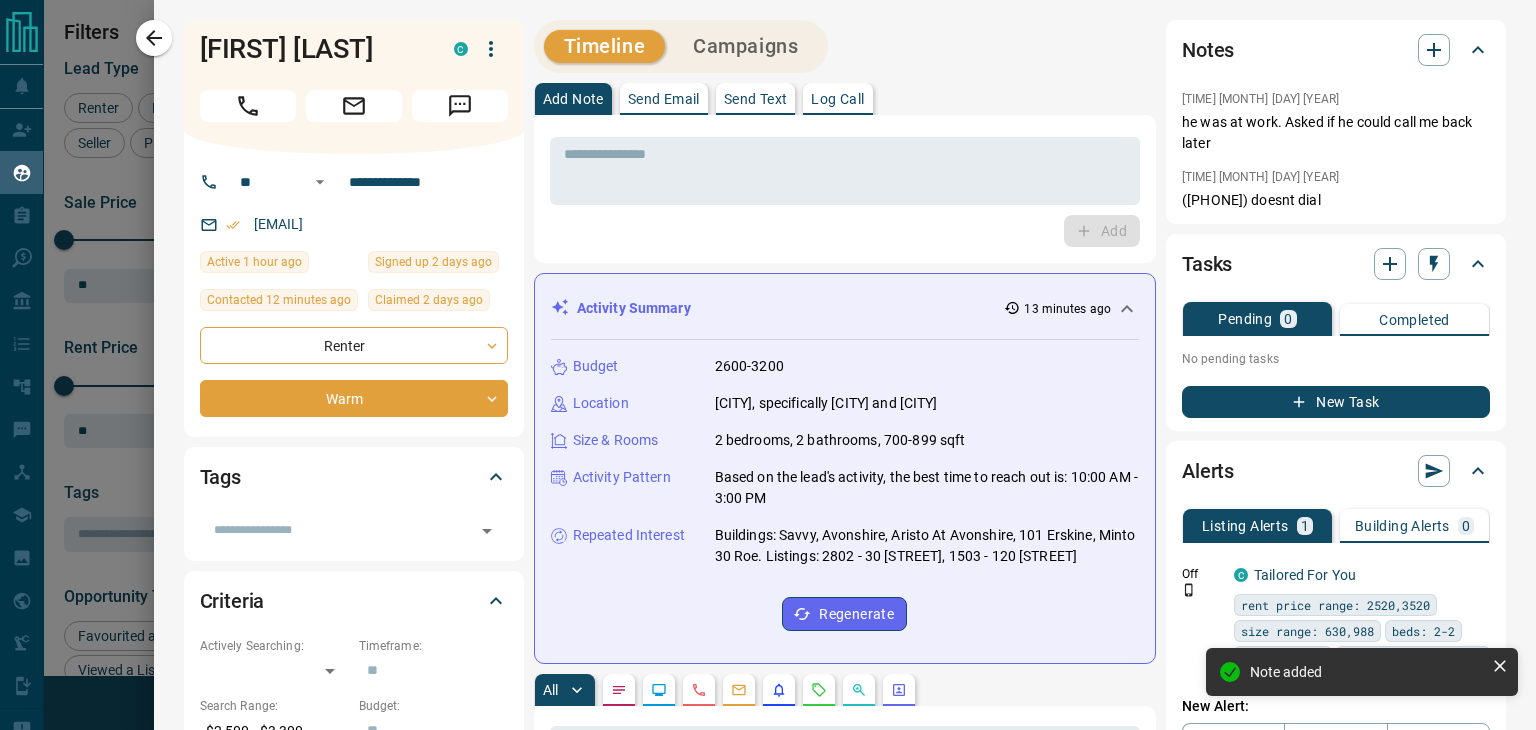 click at bounding box center (354, 106) 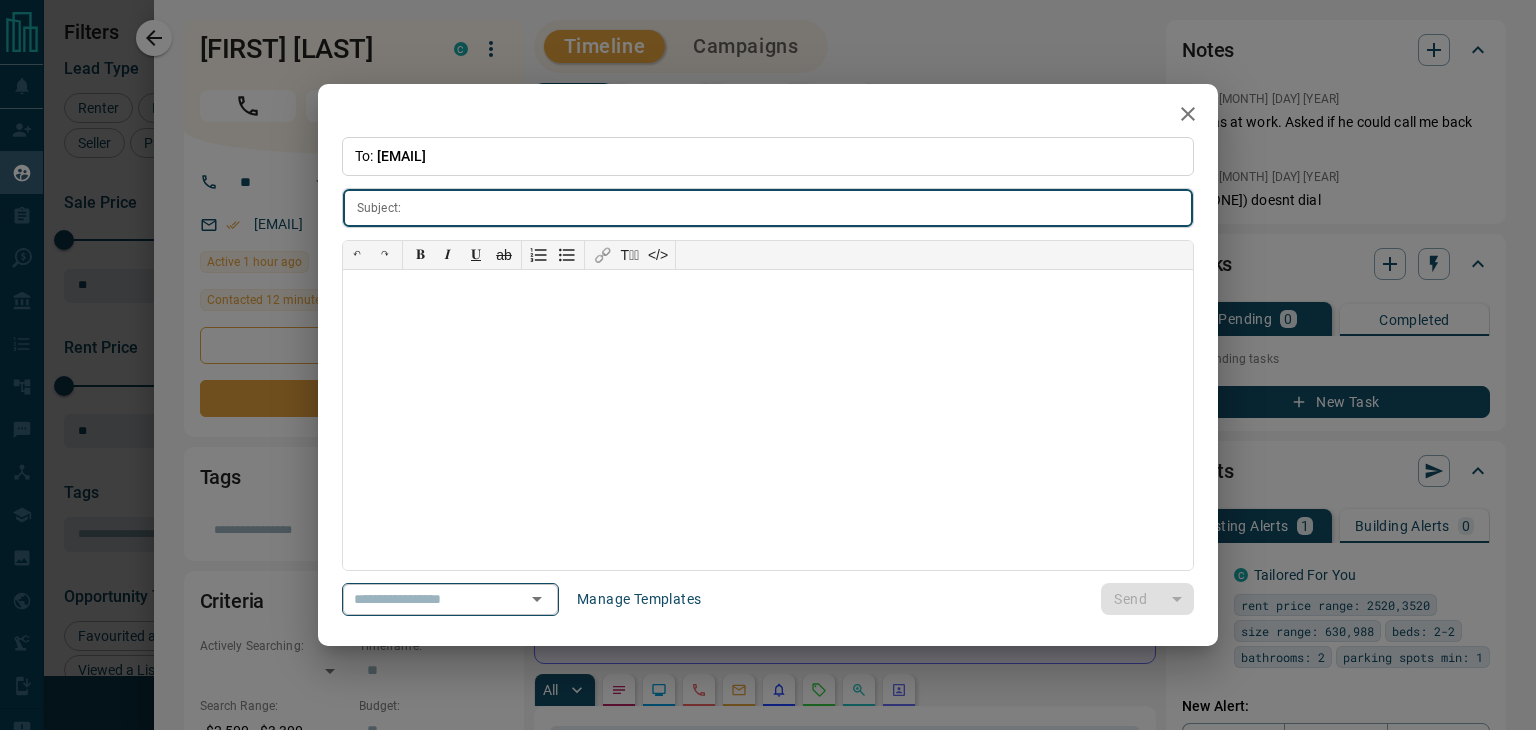 click at bounding box center [422, 599] 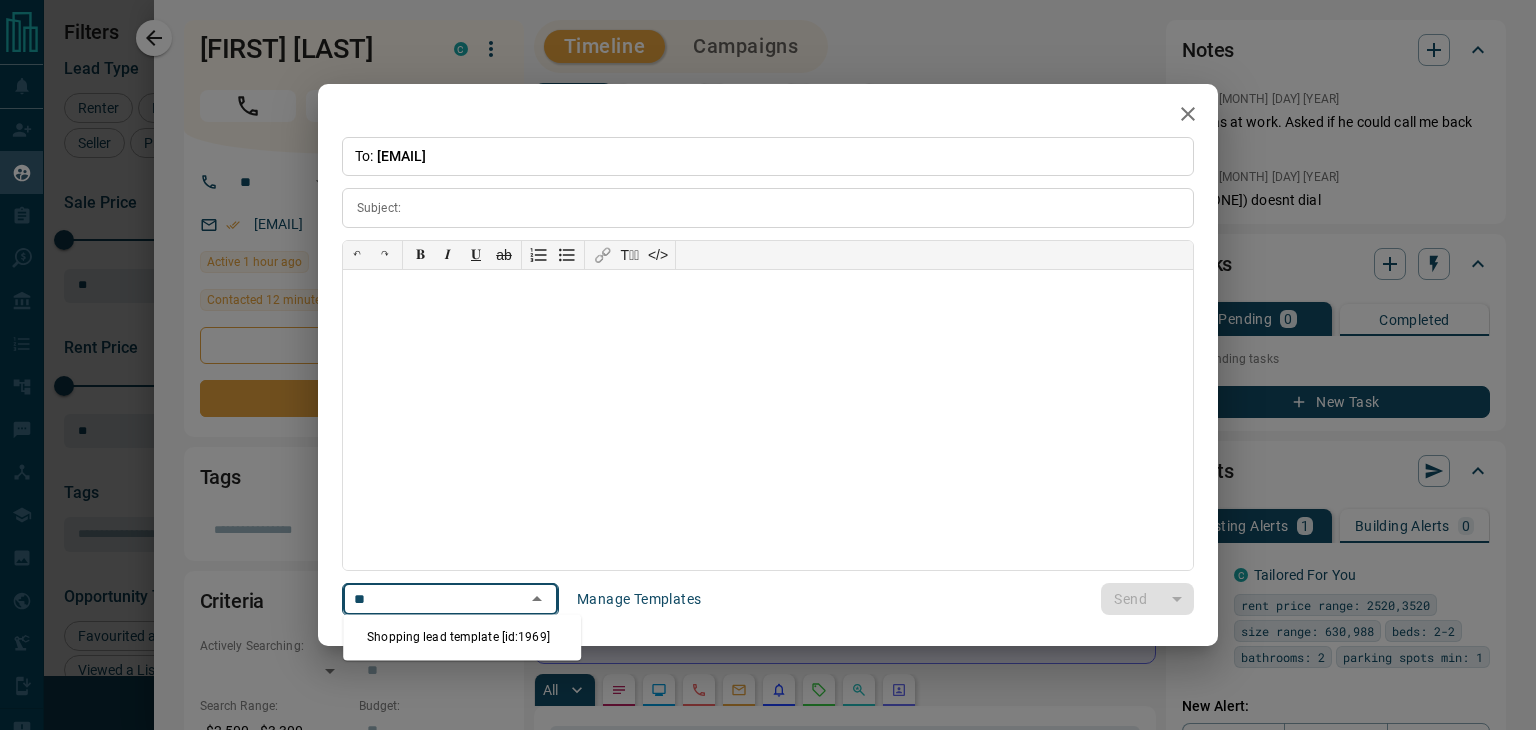 click on "Shopping lead template [id:1969]" at bounding box center (462, 637) 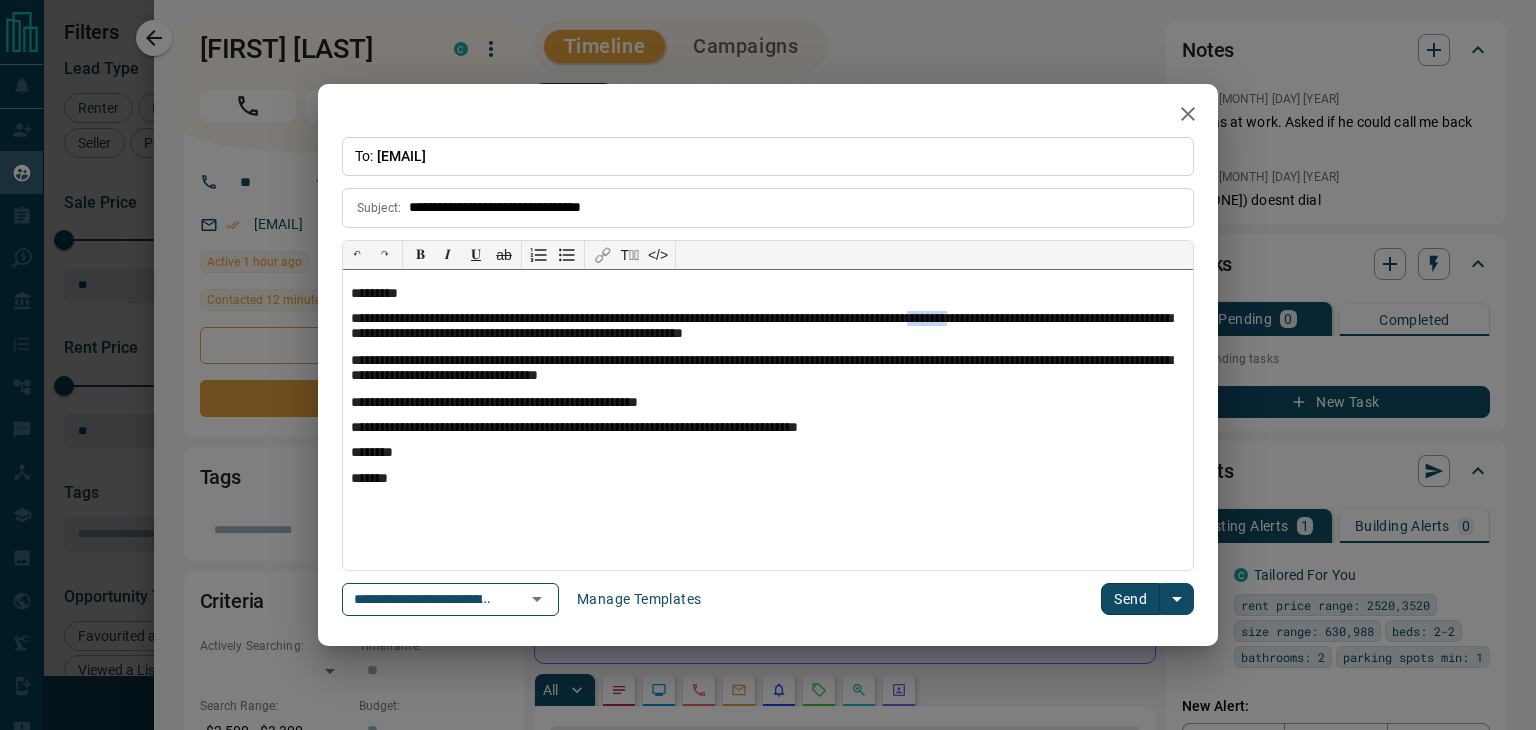 drag, startPoint x: 1030, startPoint y: 319, endPoint x: 1079, endPoint y: 324, distance: 49.25444 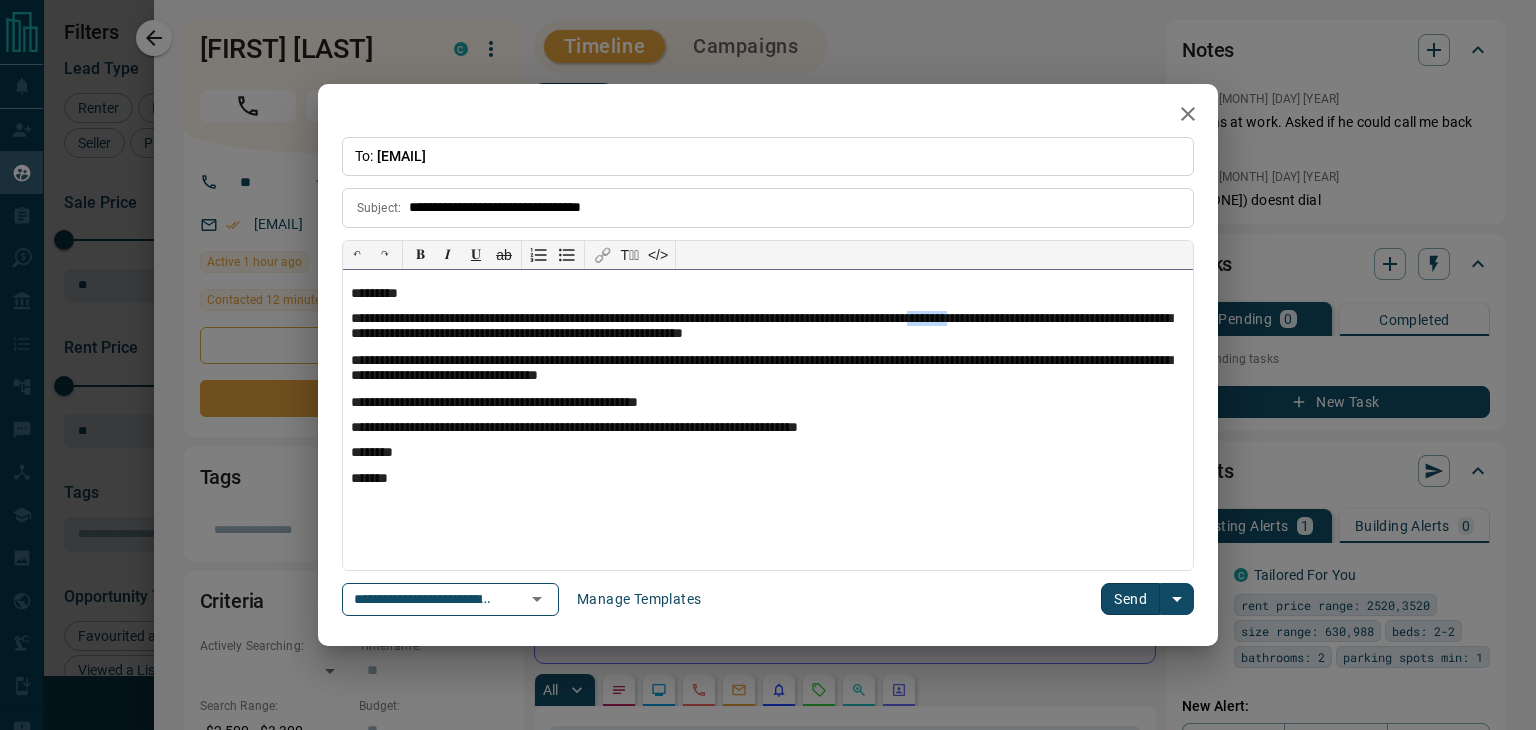 click on "**********" at bounding box center (768, 328) 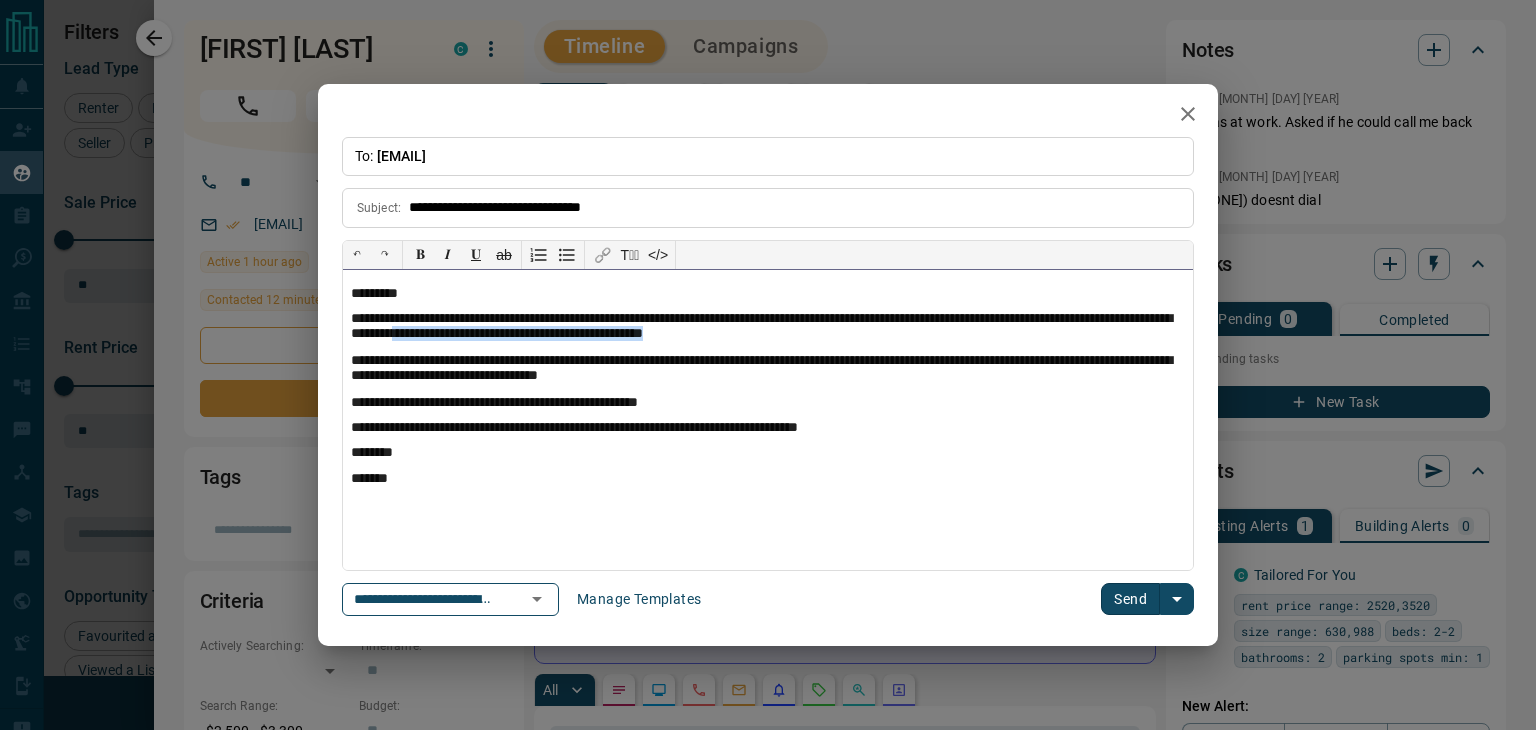 drag, startPoint x: 884, startPoint y: 337, endPoint x: 589, endPoint y: 339, distance: 295.00677 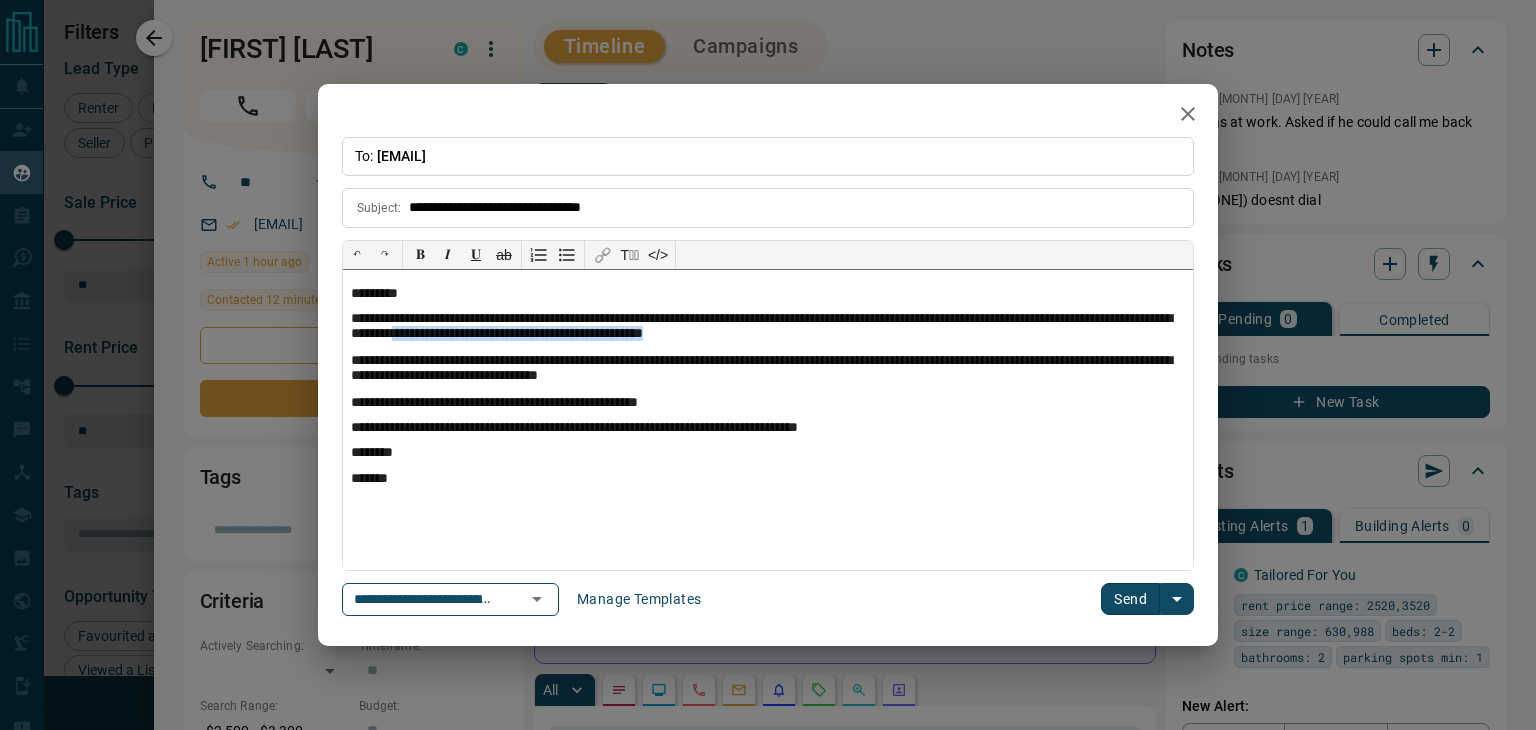 click on "**********" at bounding box center (768, 328) 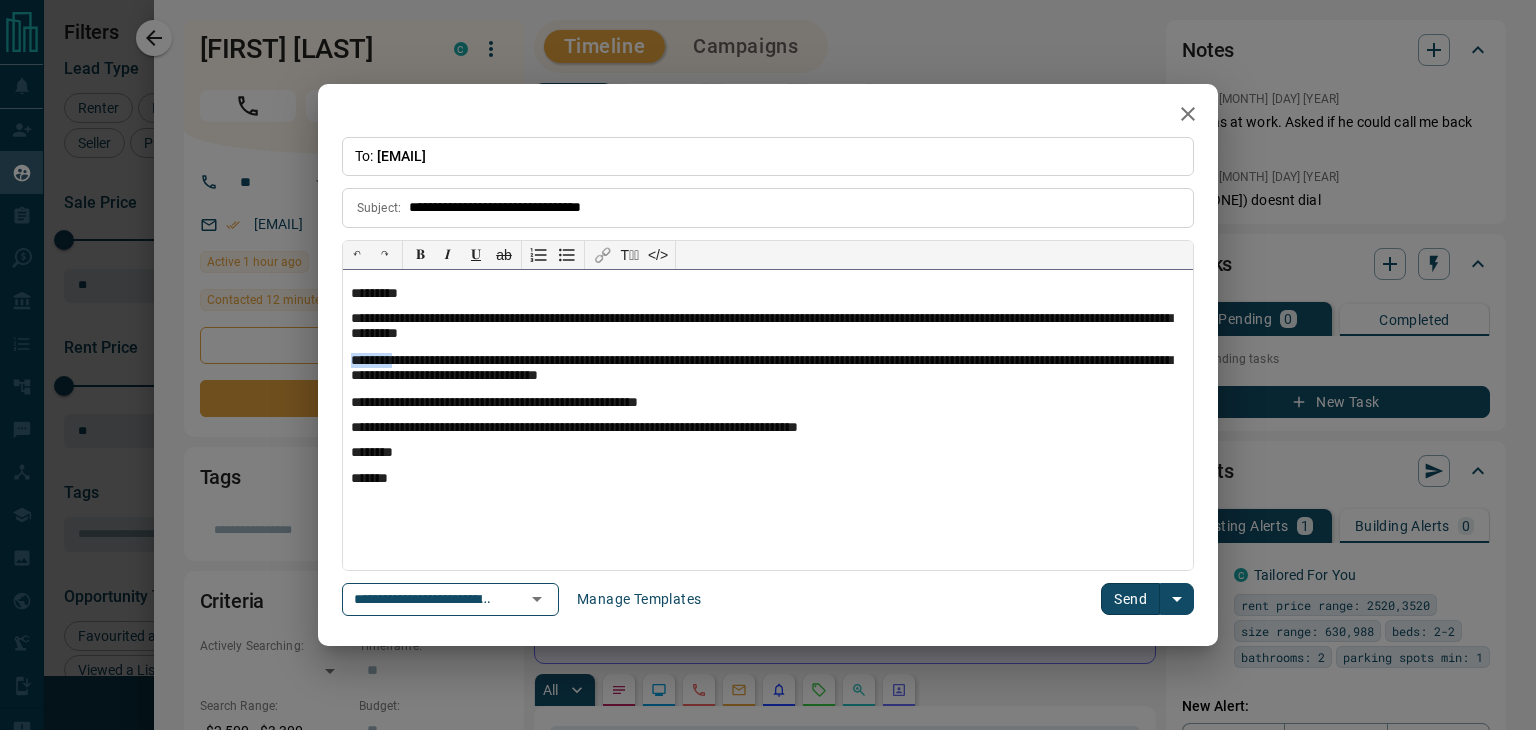 drag, startPoint x: 408, startPoint y: 361, endPoint x: 351, endPoint y: 360, distance: 57.00877 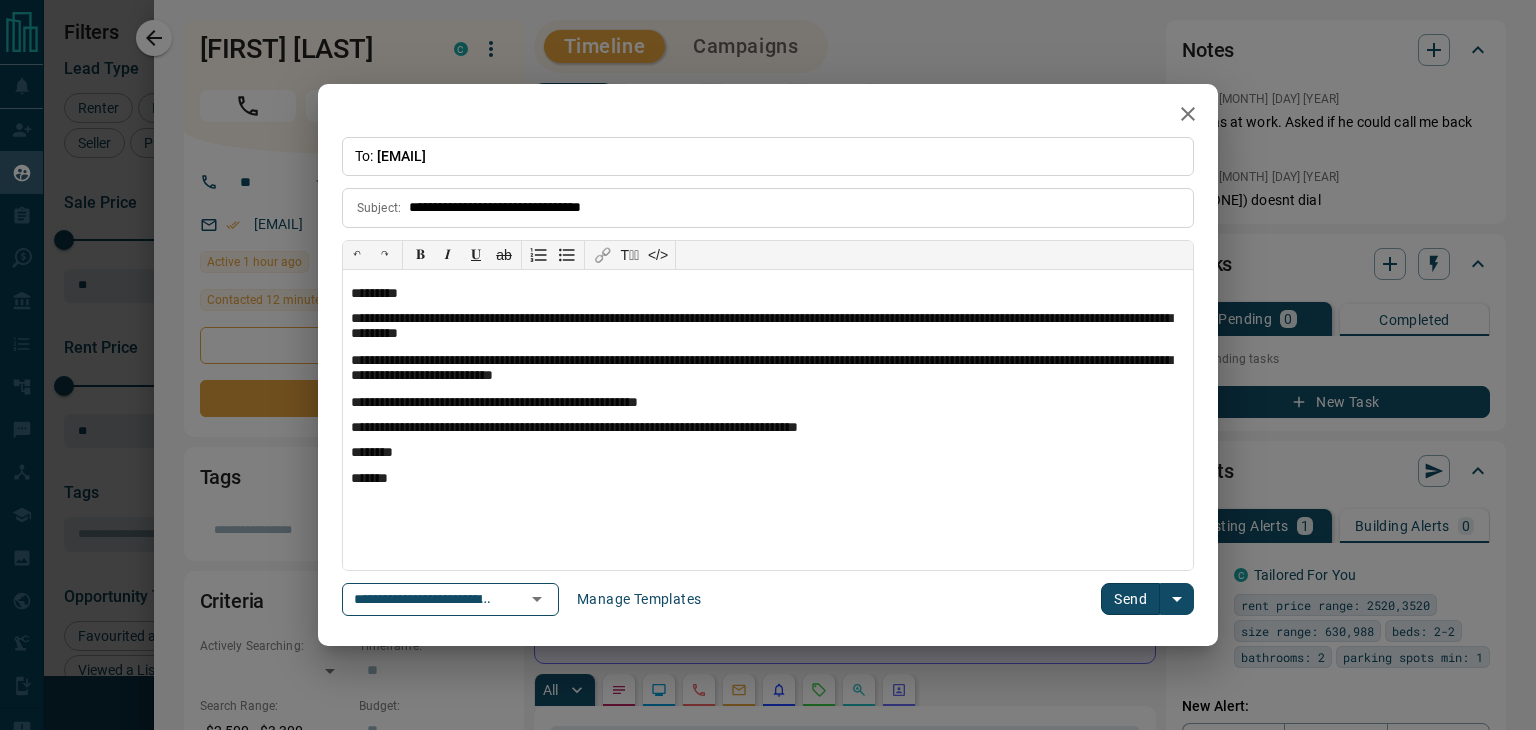 click on "Send" at bounding box center (1130, 599) 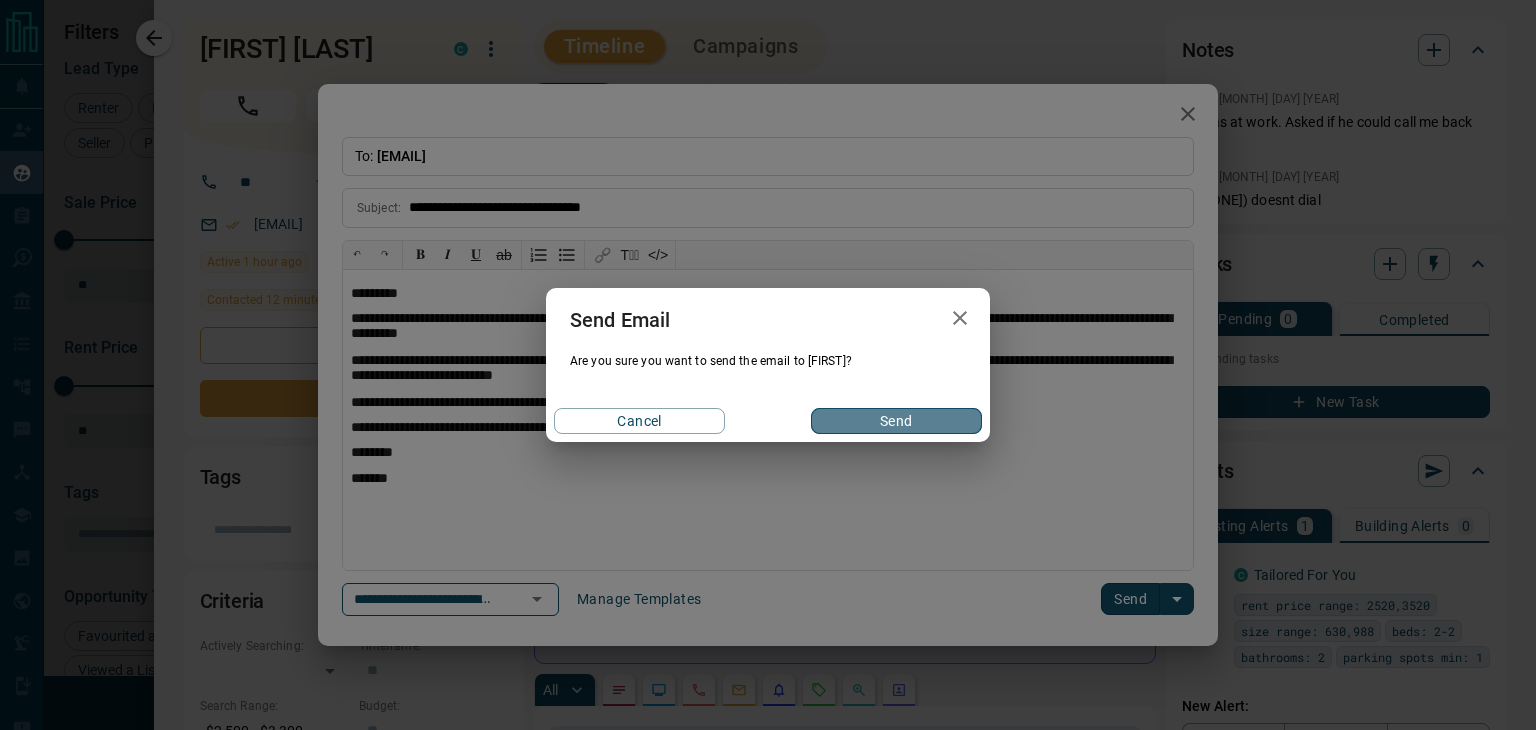 click on "Send" at bounding box center (896, 421) 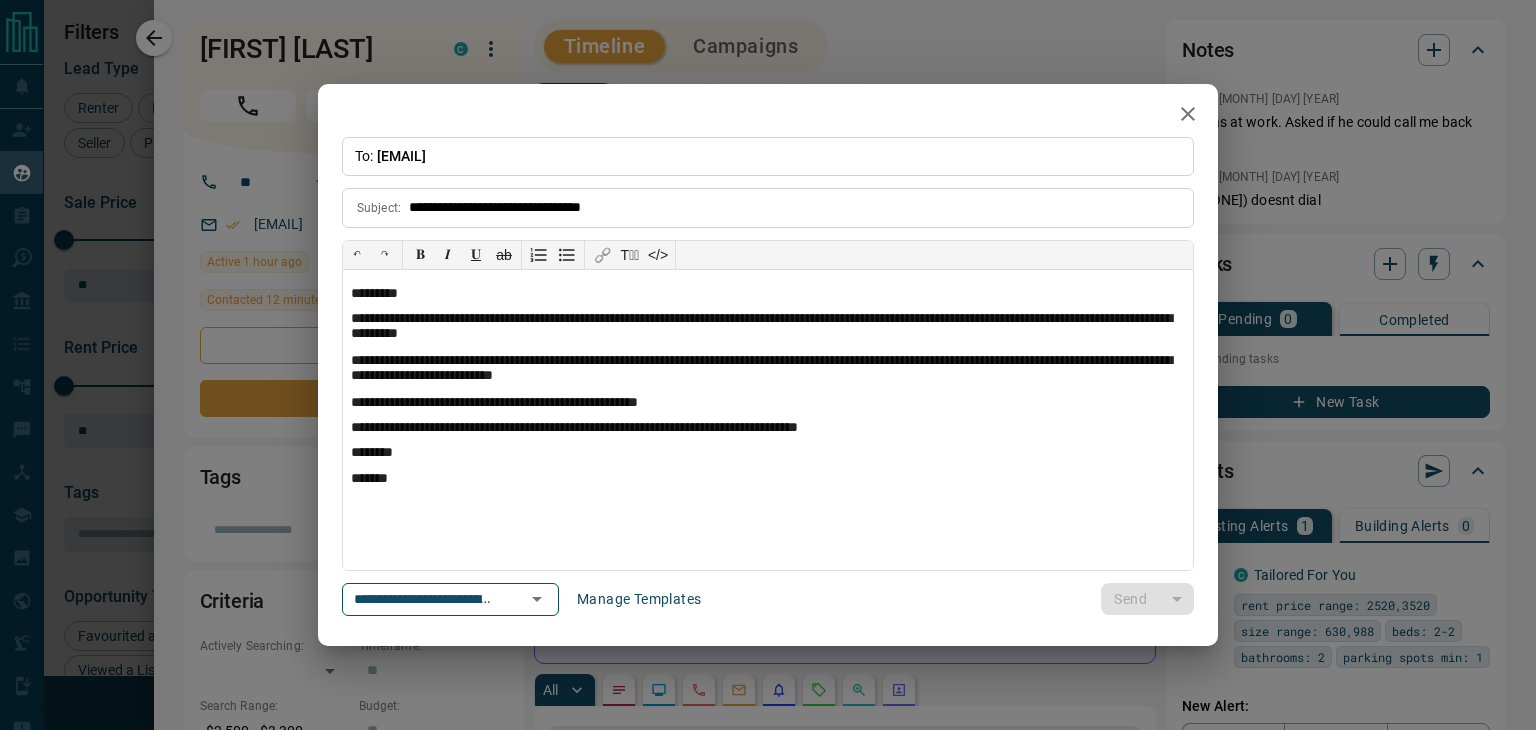 type 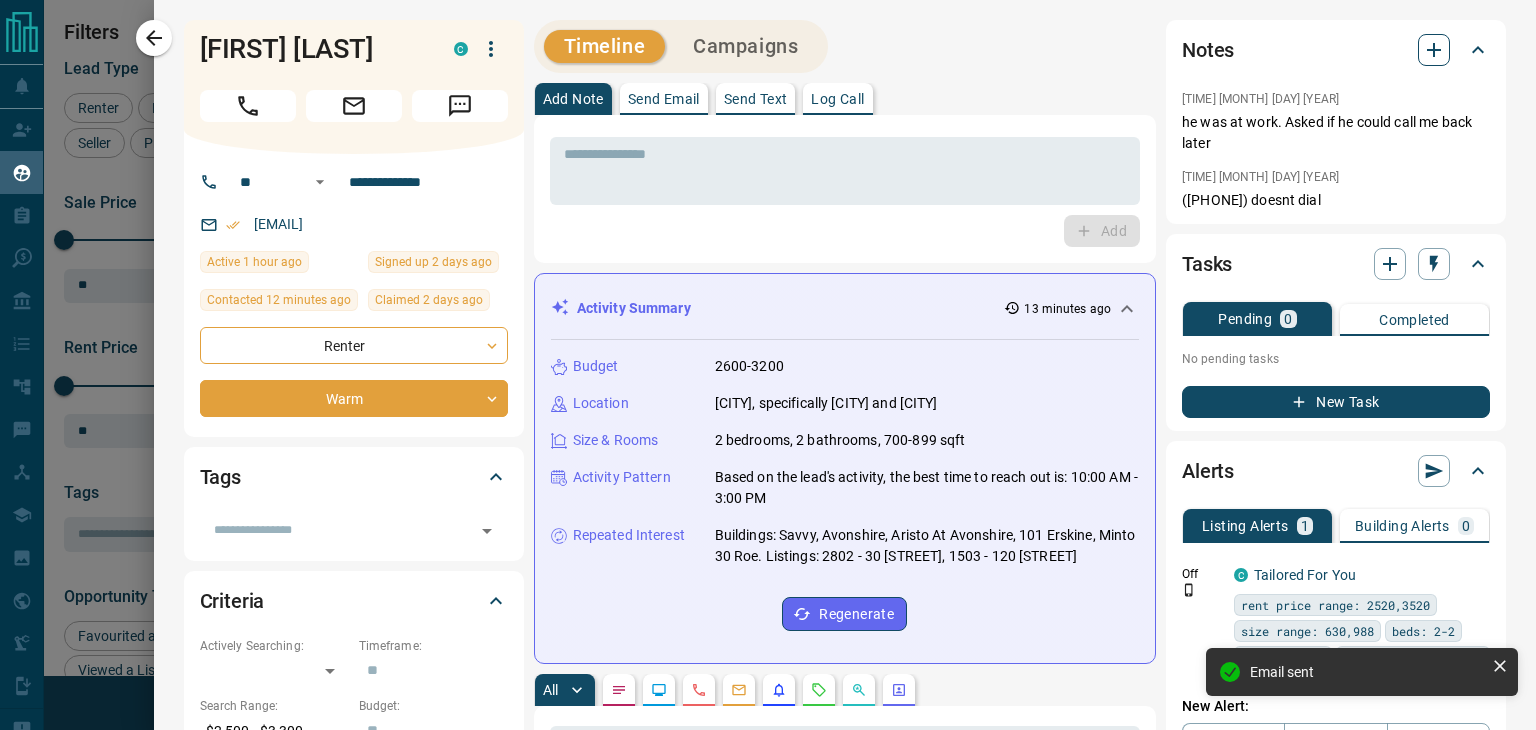 click 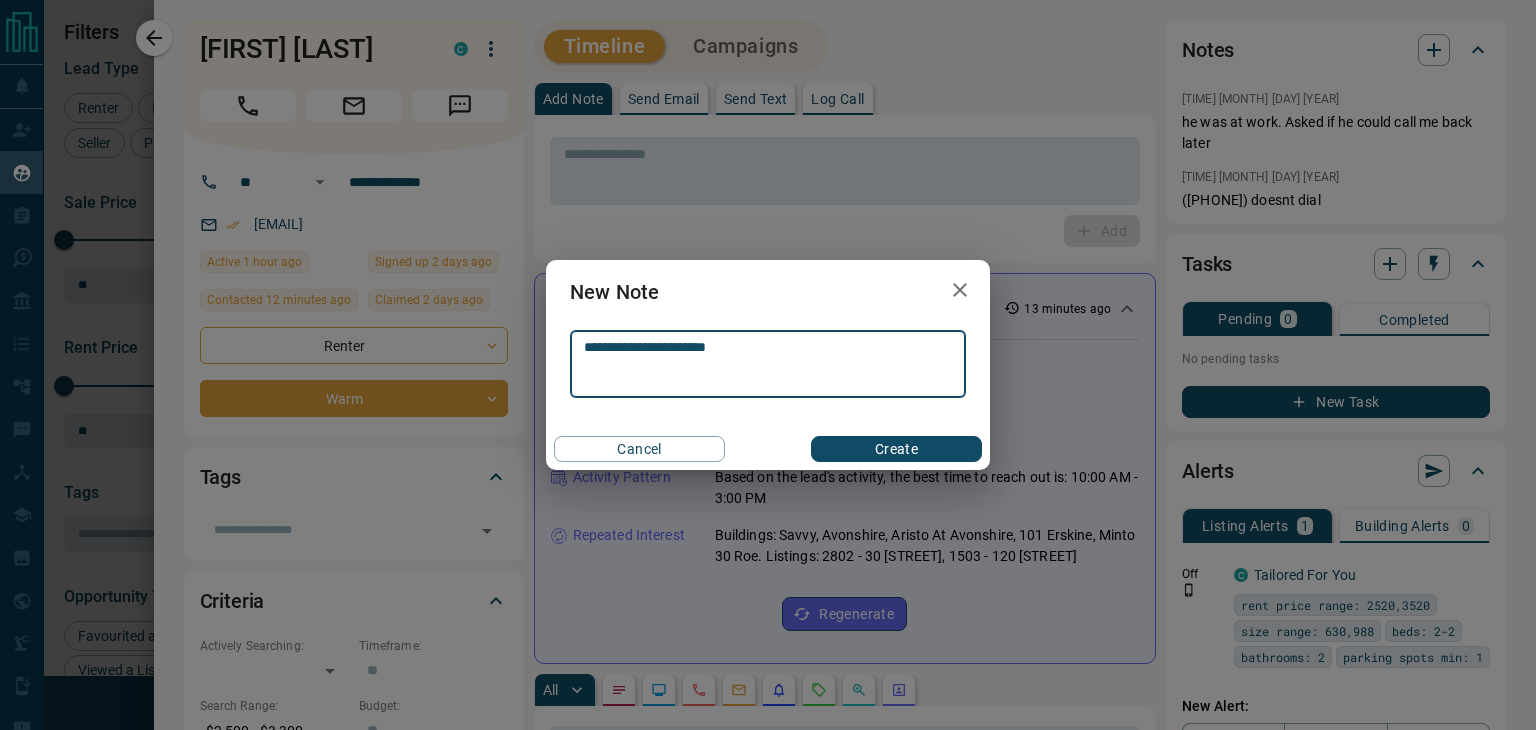 type on "**********" 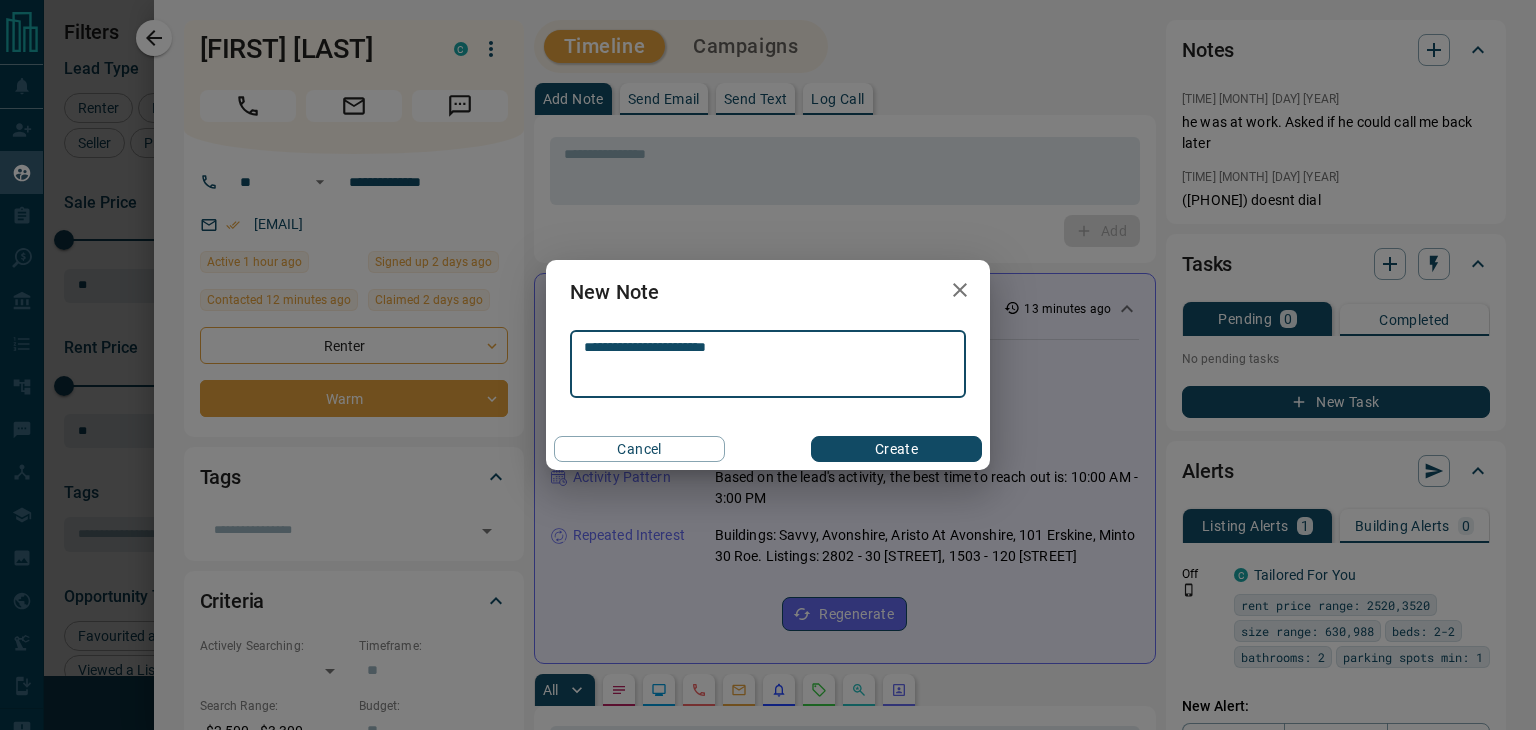 click on "Create" at bounding box center (896, 449) 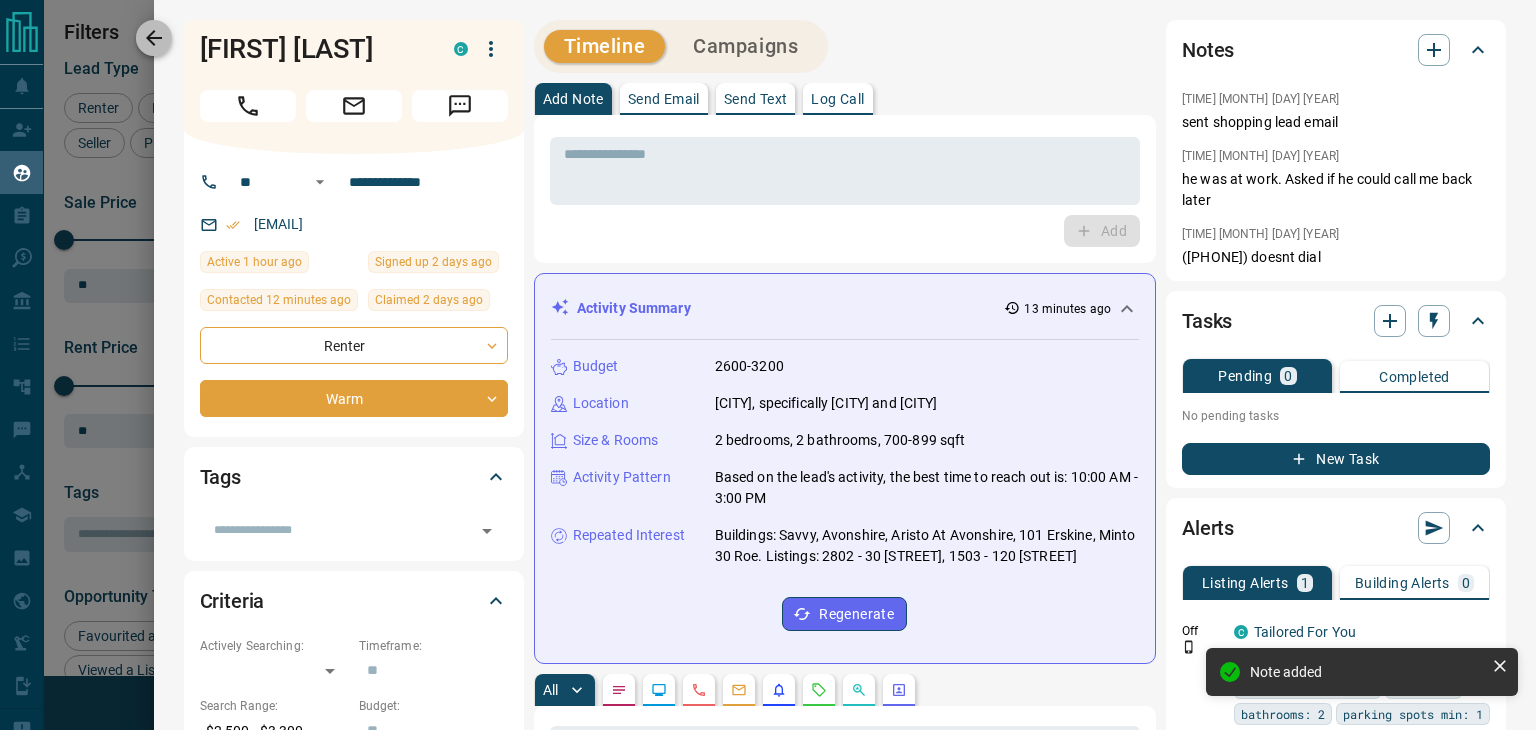 click at bounding box center [154, 38] 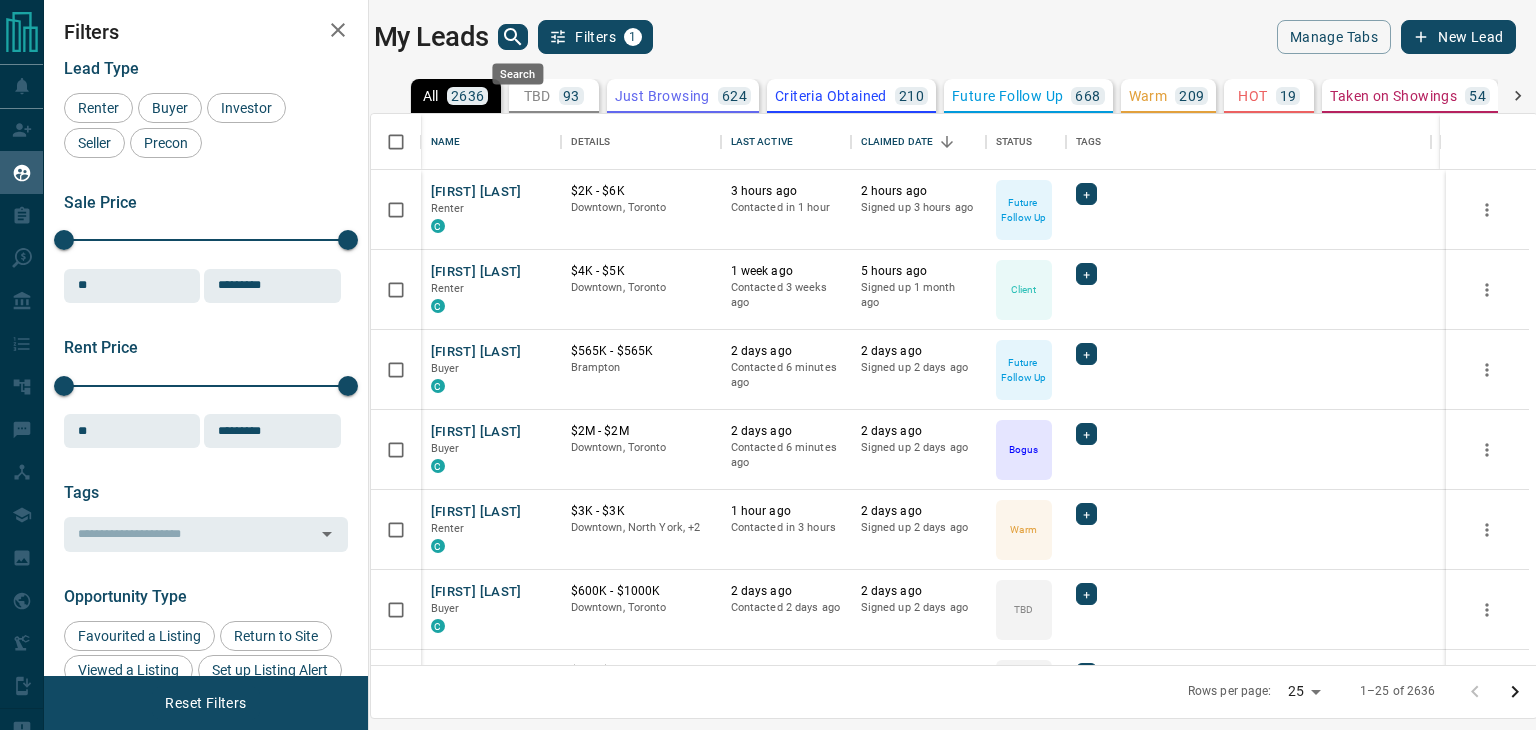 click 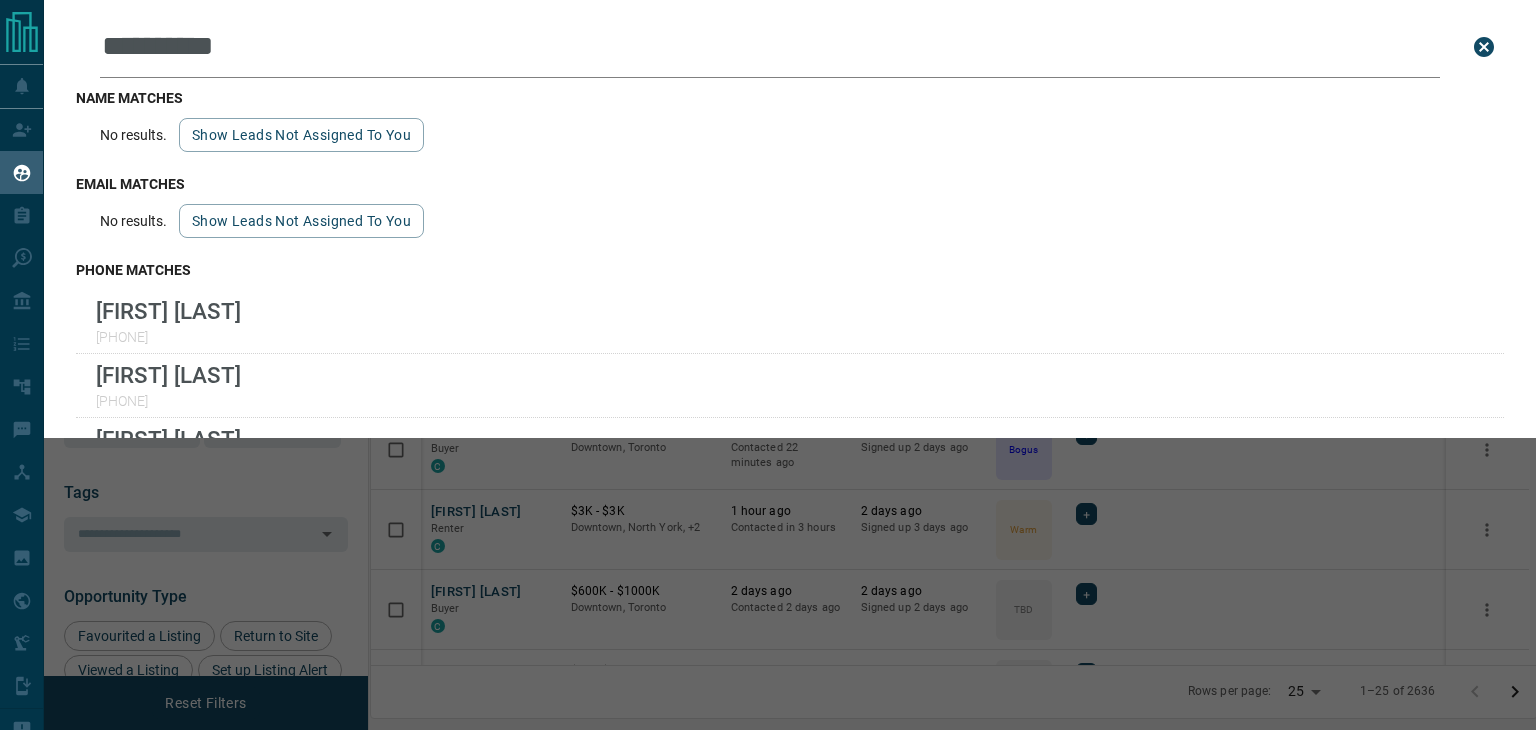 drag, startPoint x: 300, startPoint y: 48, endPoint x: 0, endPoint y: 52, distance: 300.02667 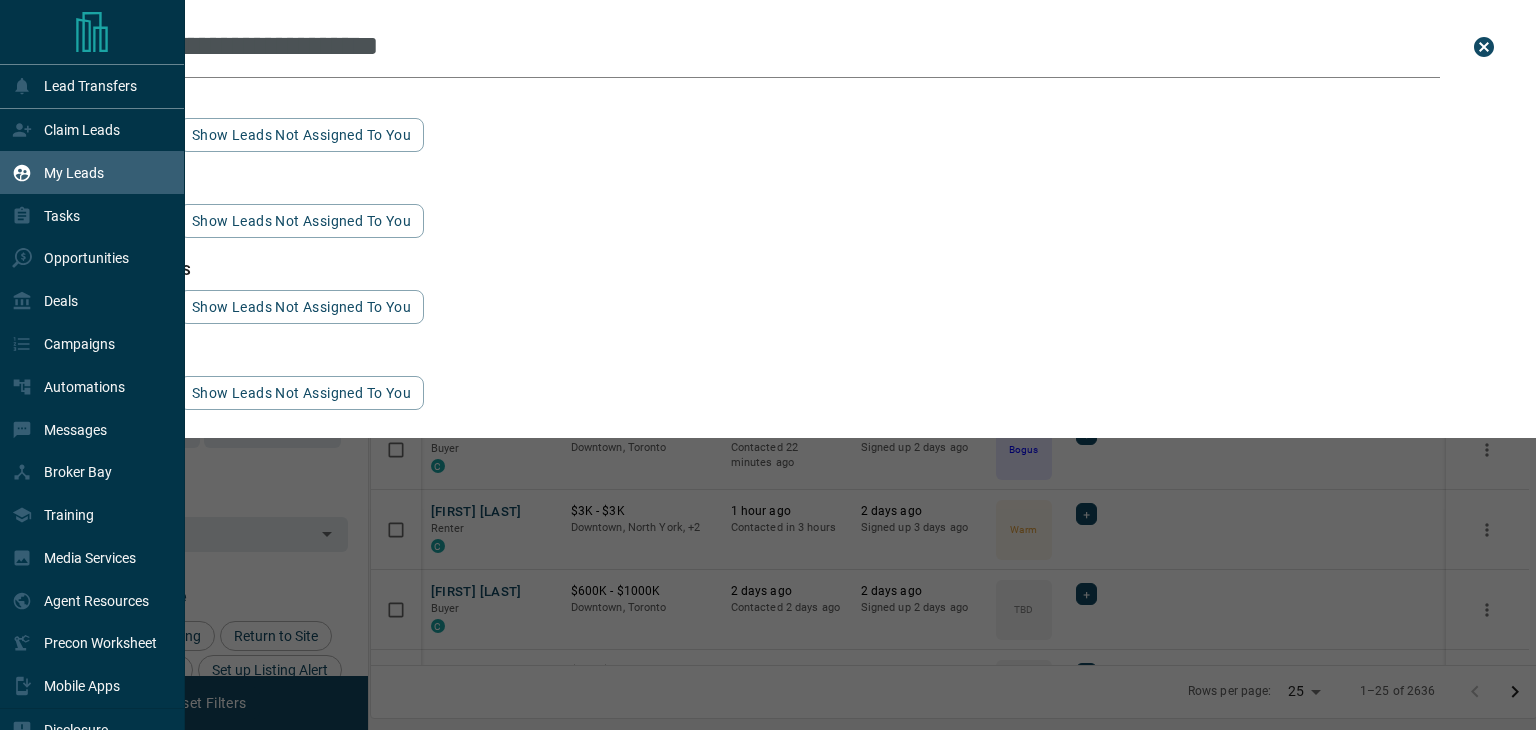 type on "**********" 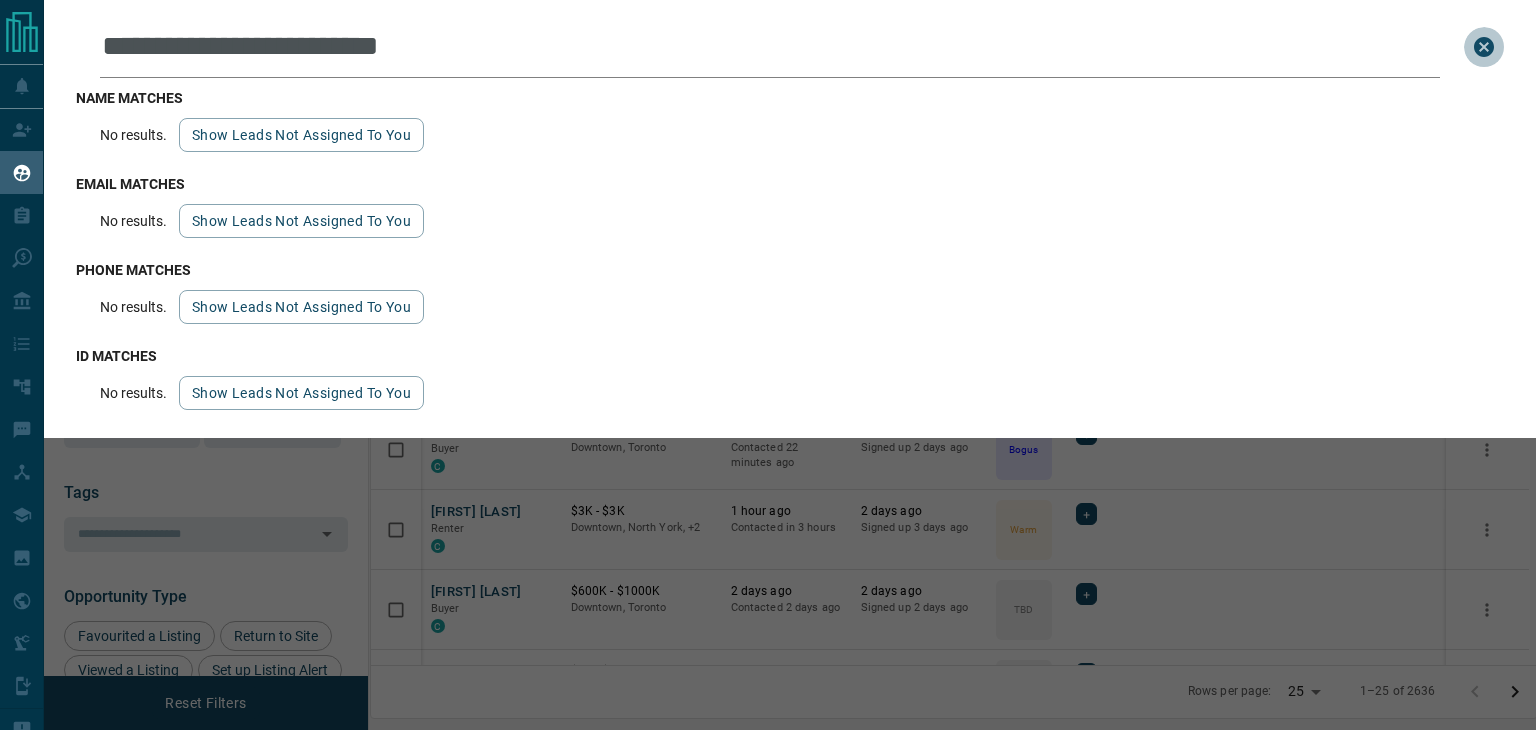 click 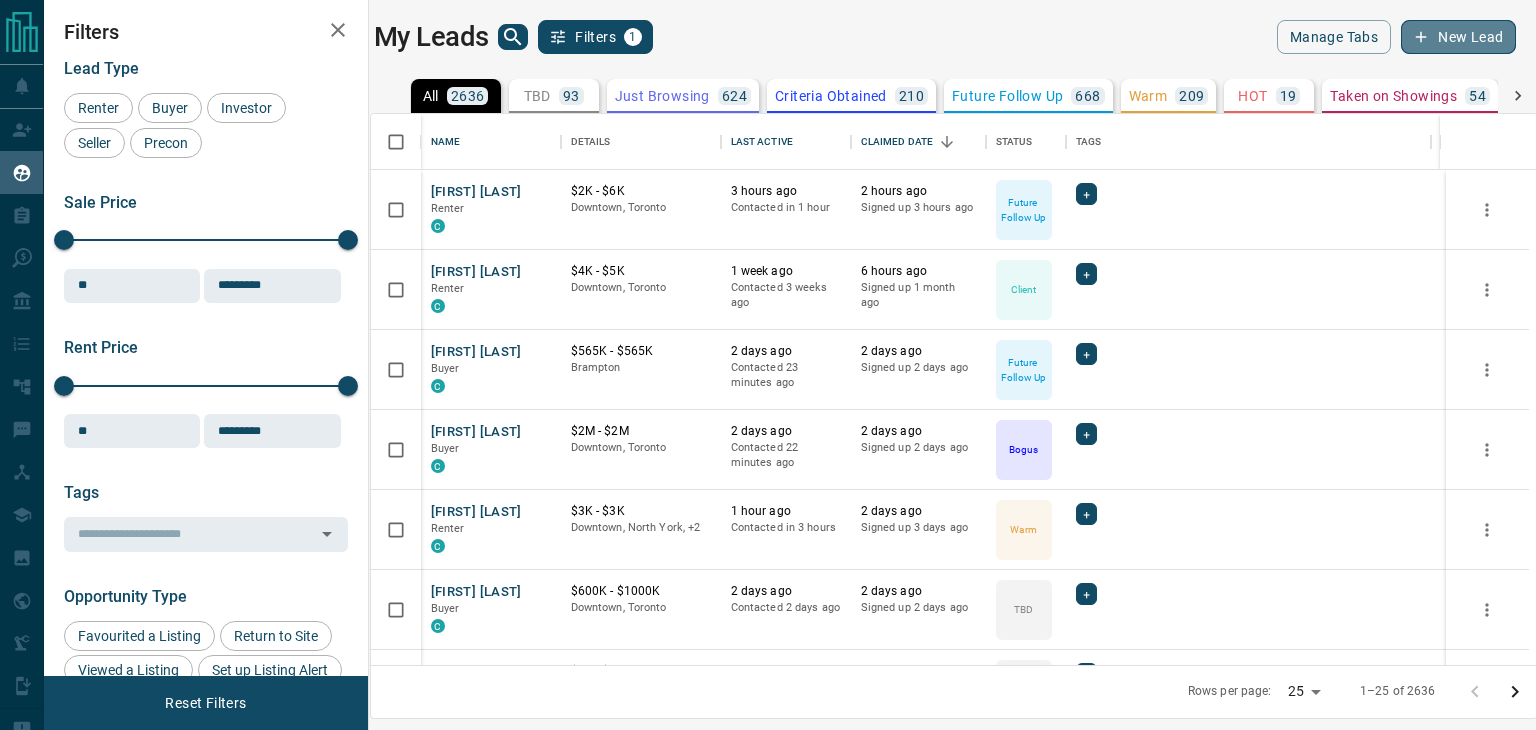 click 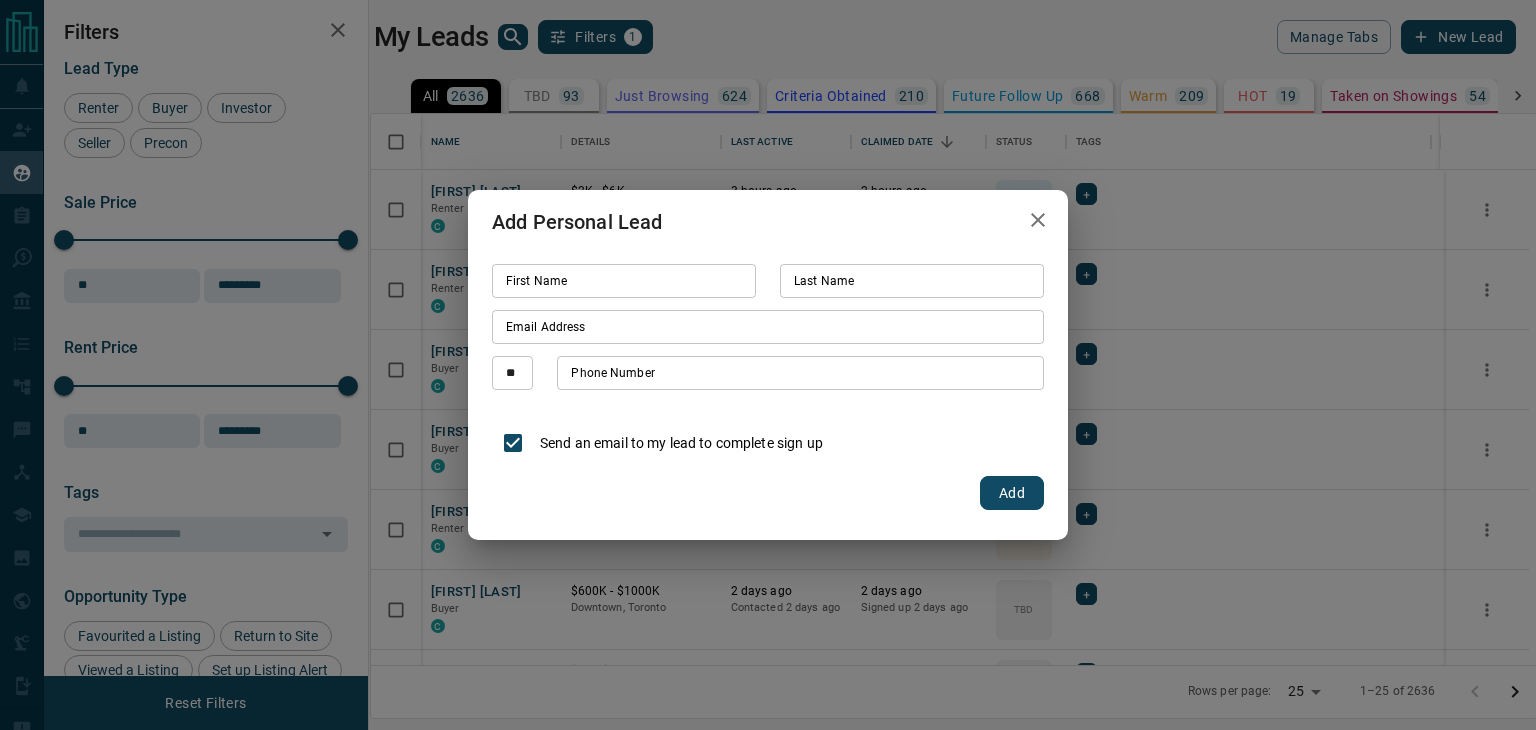 click on "First Name" at bounding box center [624, 281] 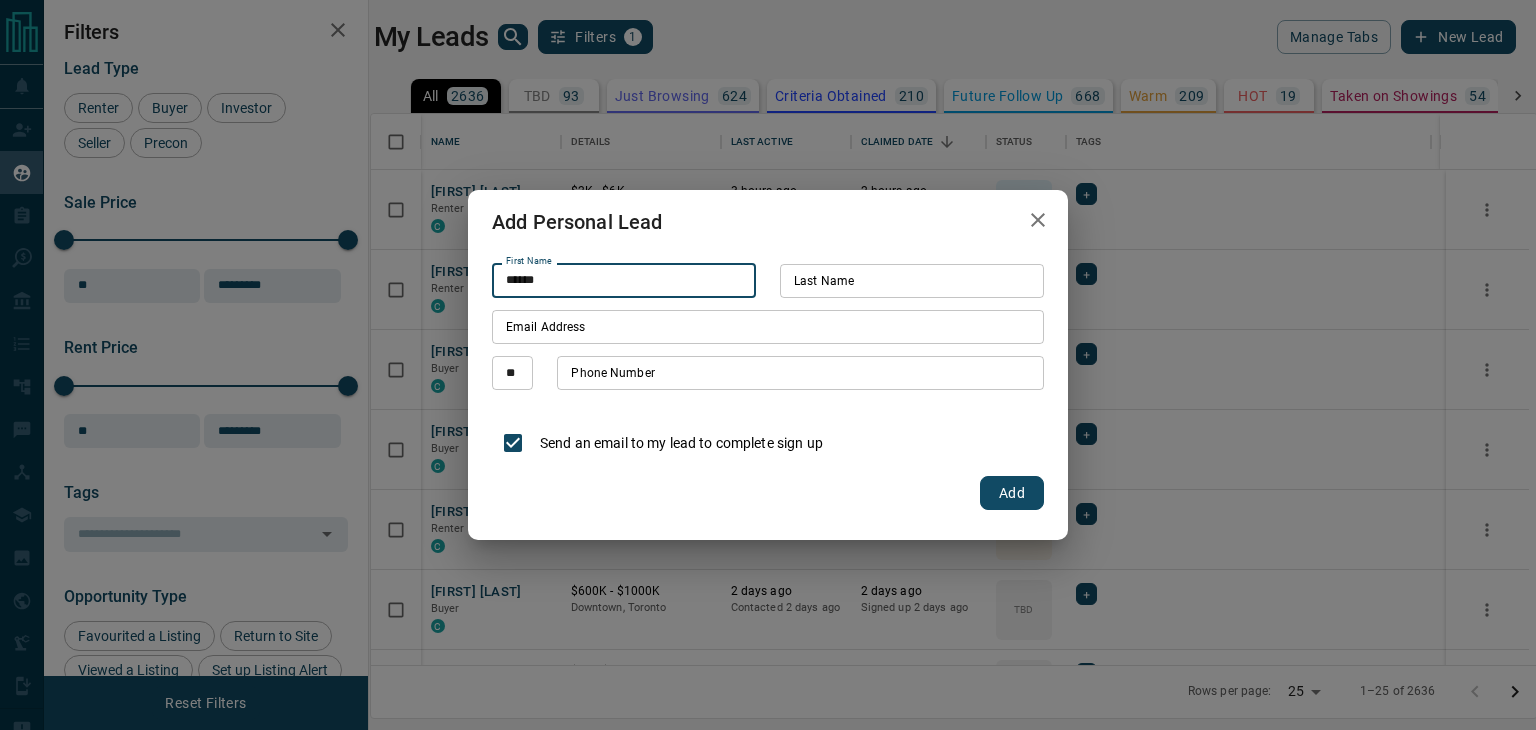 type on "******" 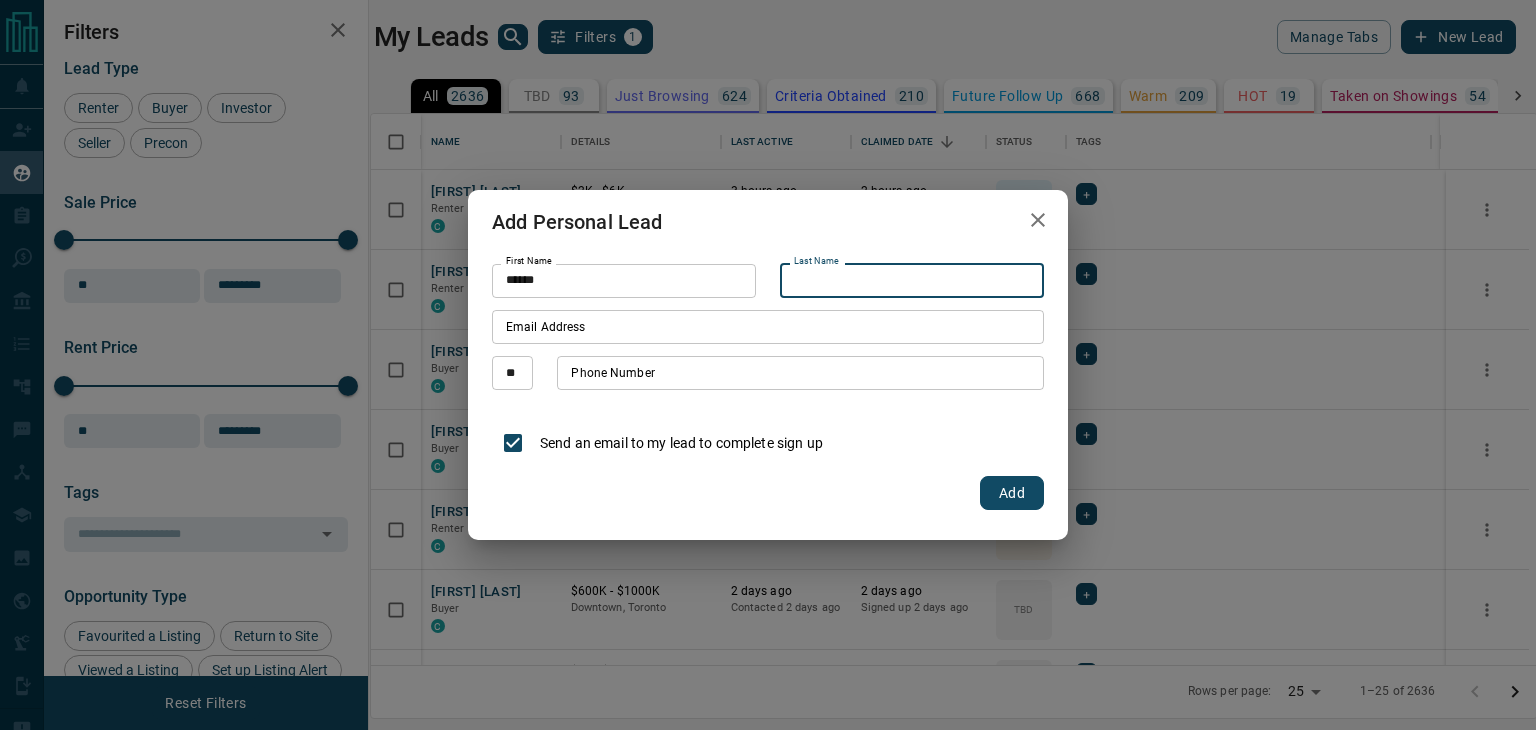 type on "*" 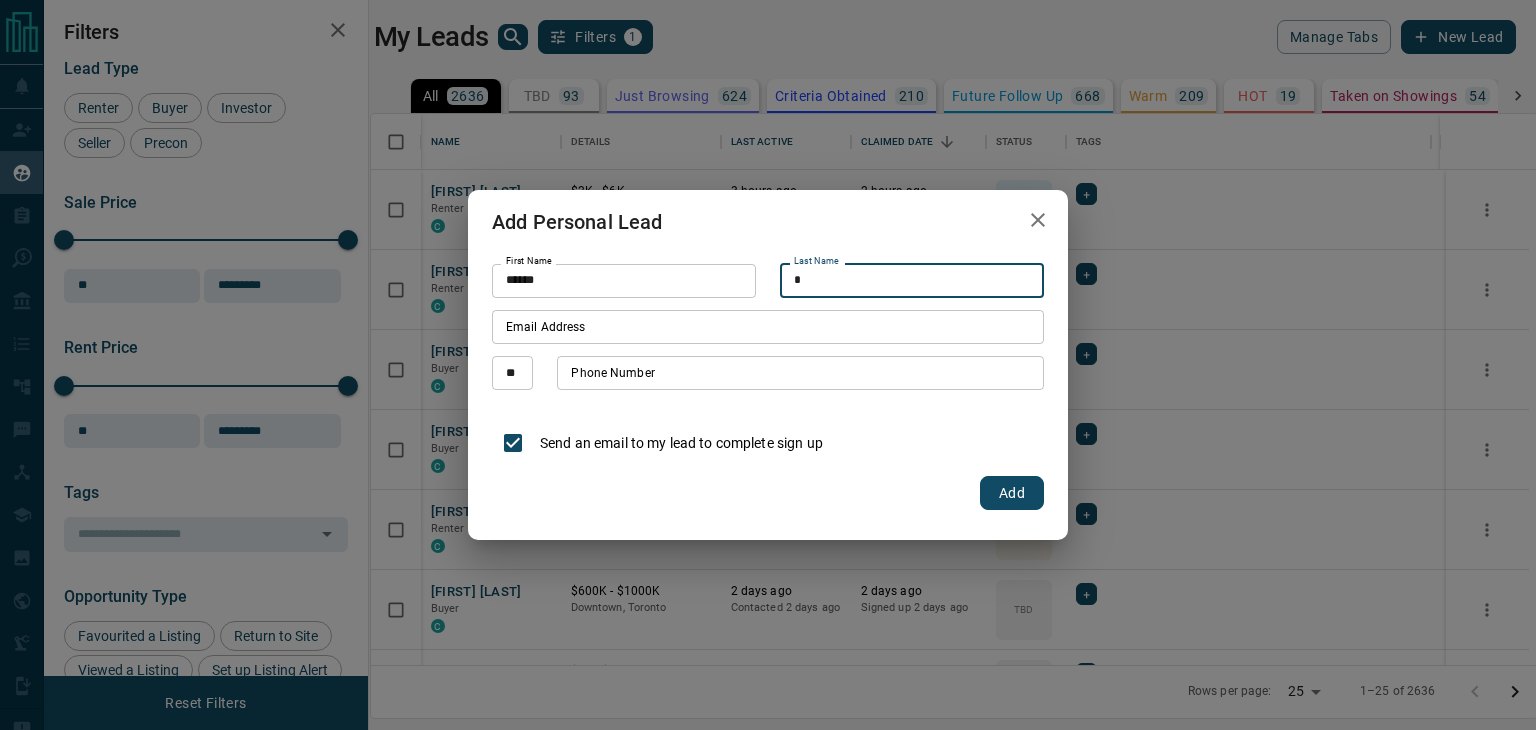 type on "*" 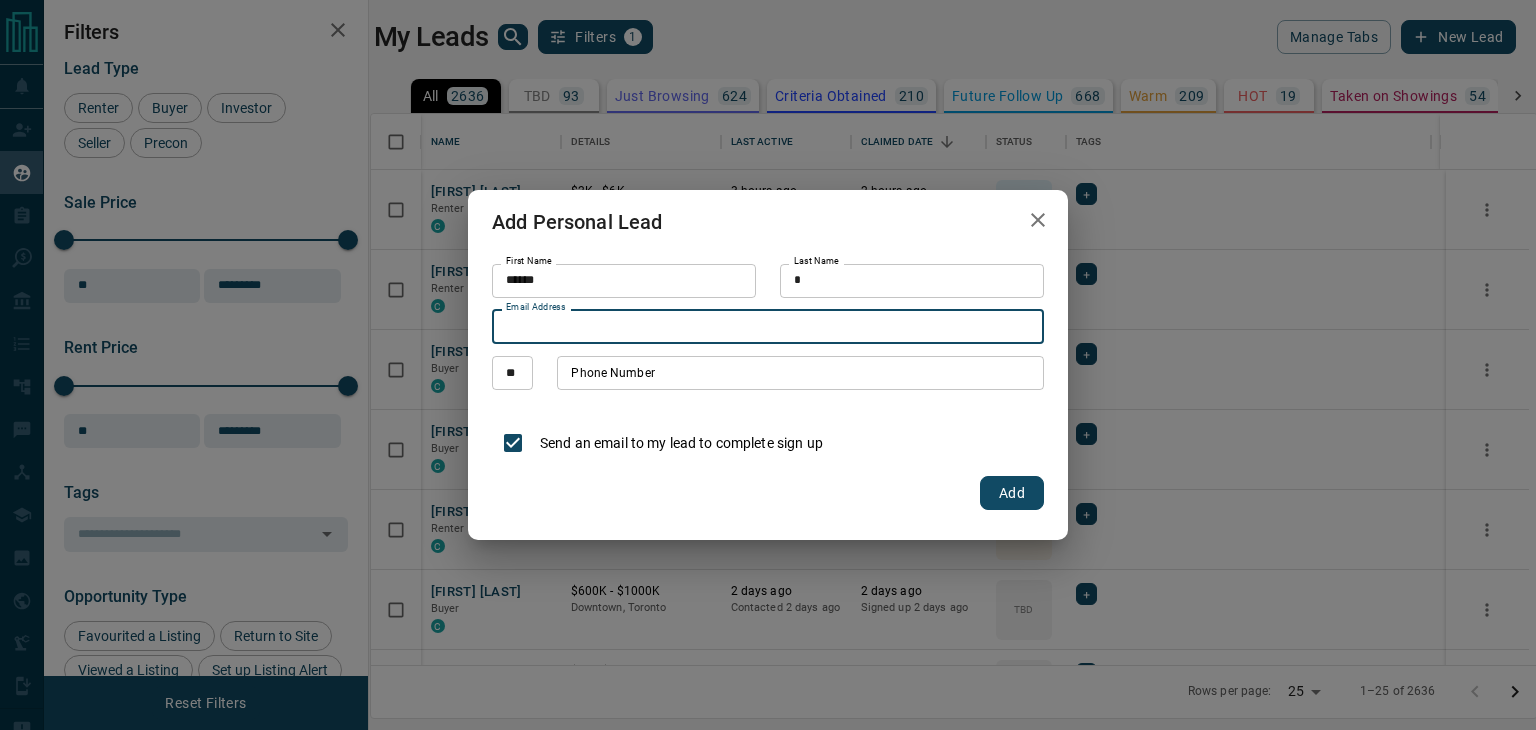 click on "Email Address" at bounding box center [768, 327] 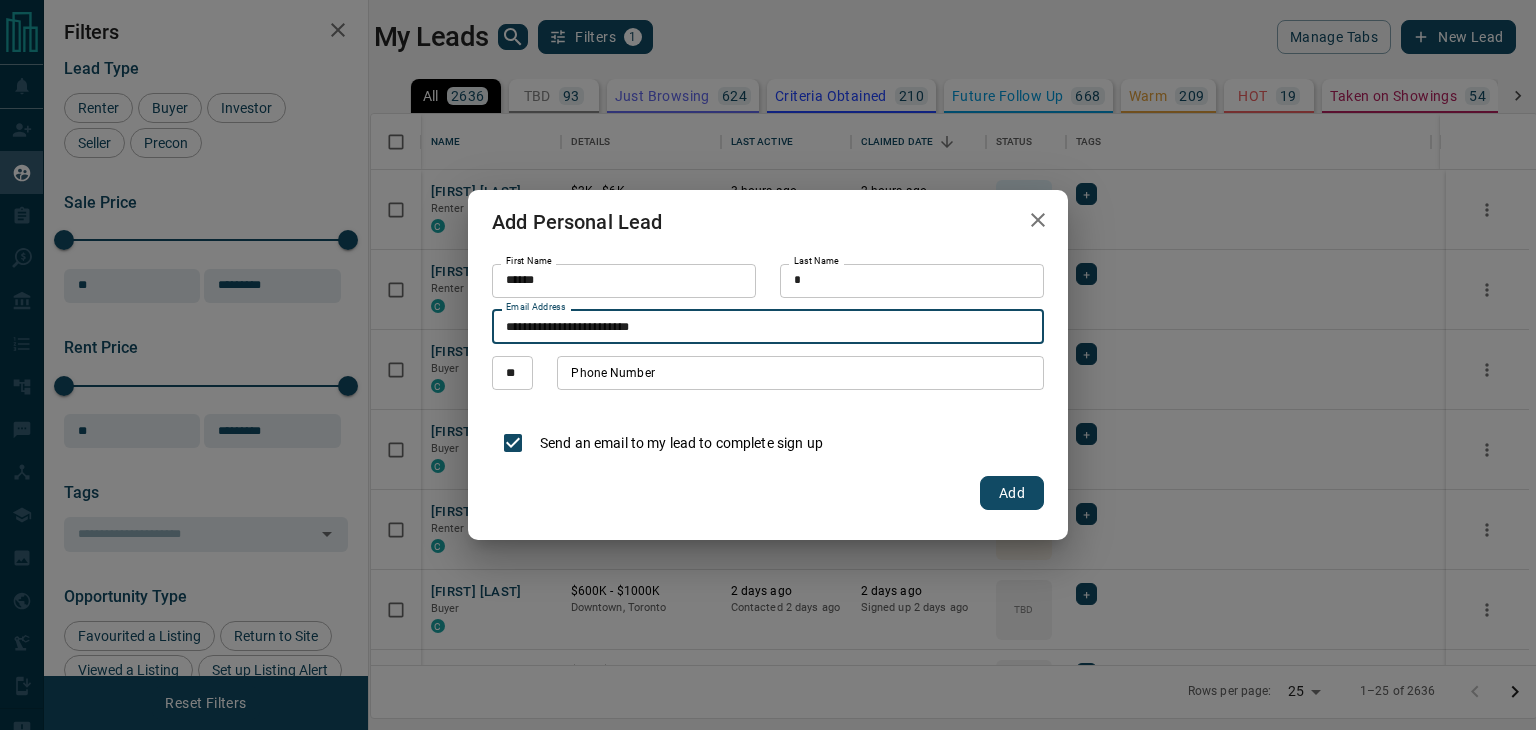 type on "**********" 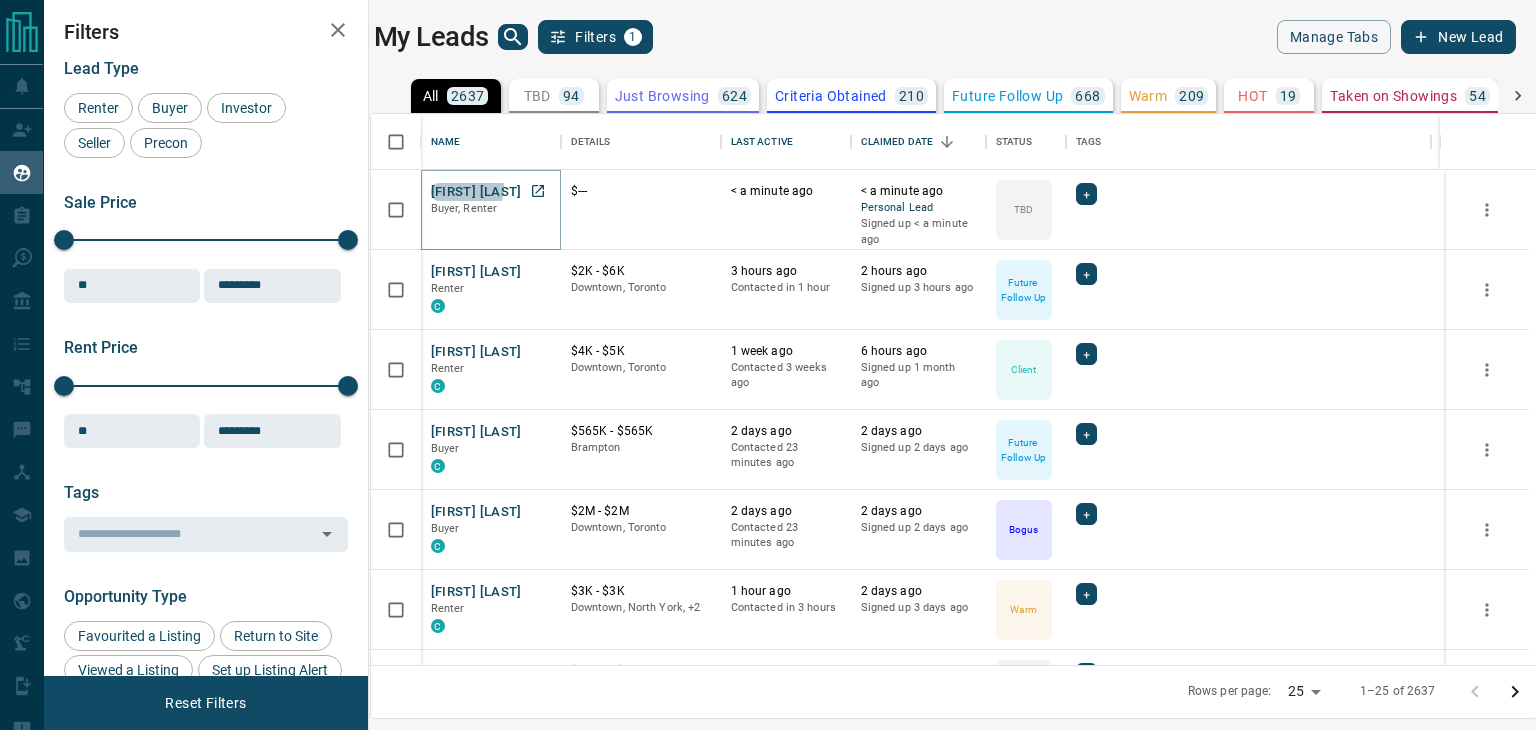 click on "[FIRST] [LAST]" at bounding box center [476, 192] 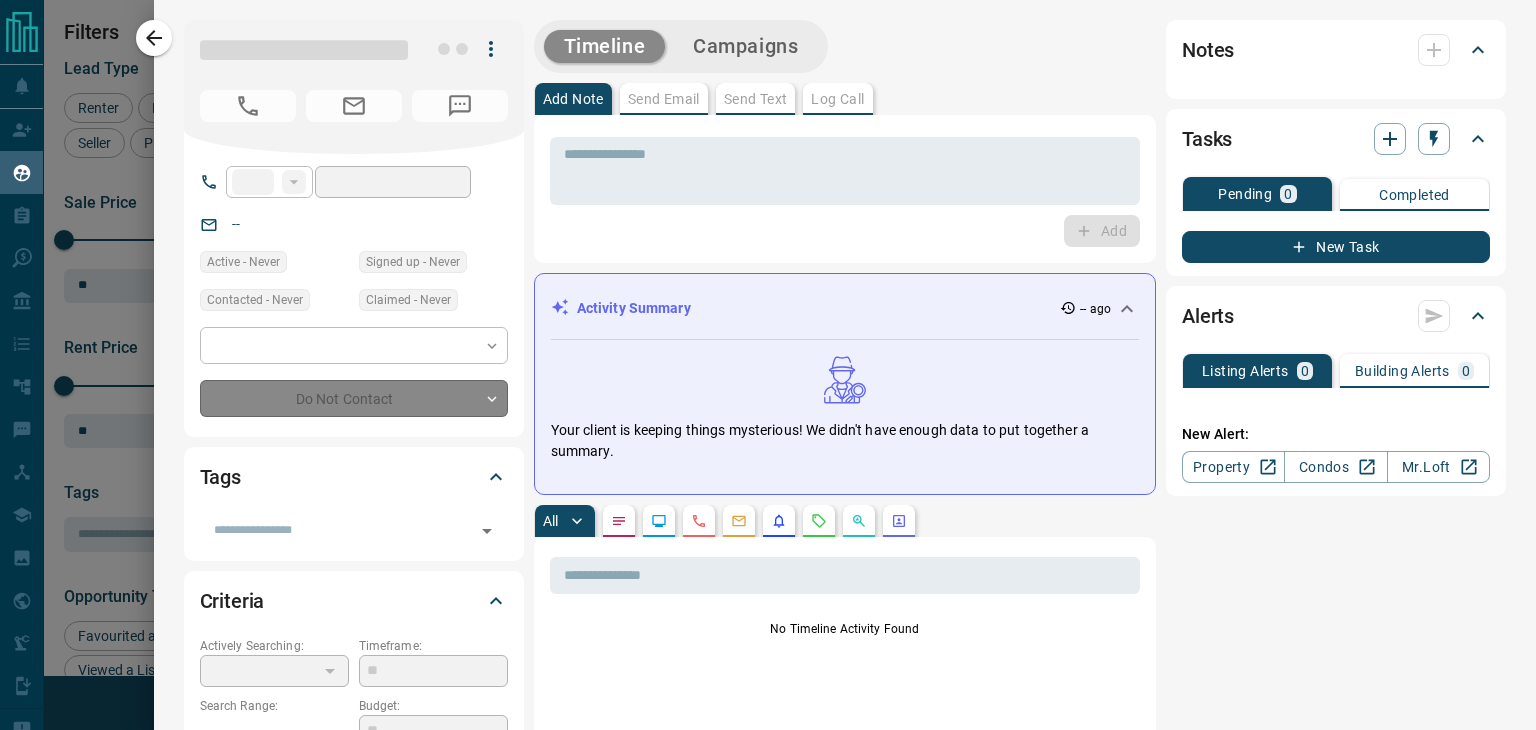 type on "**" 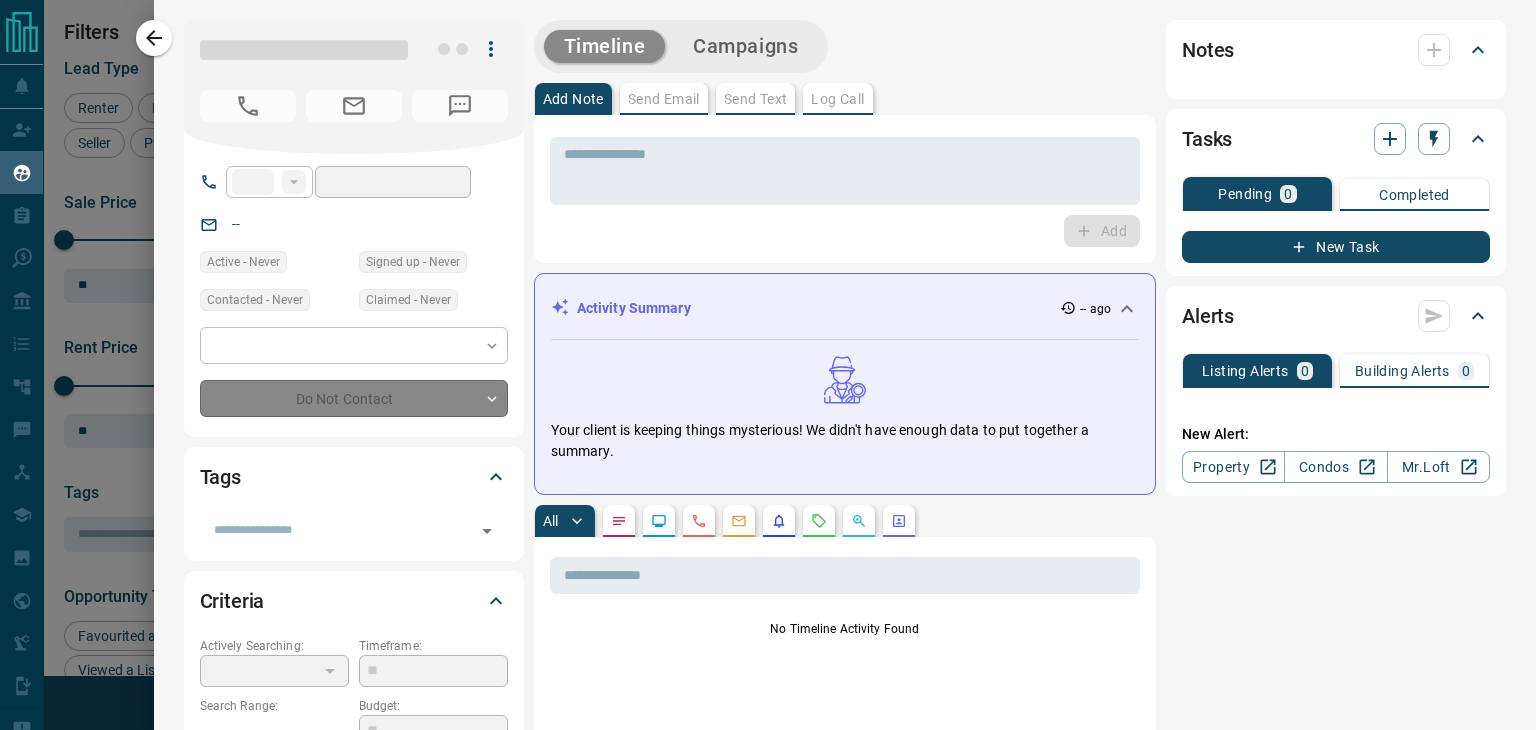 type on "**" 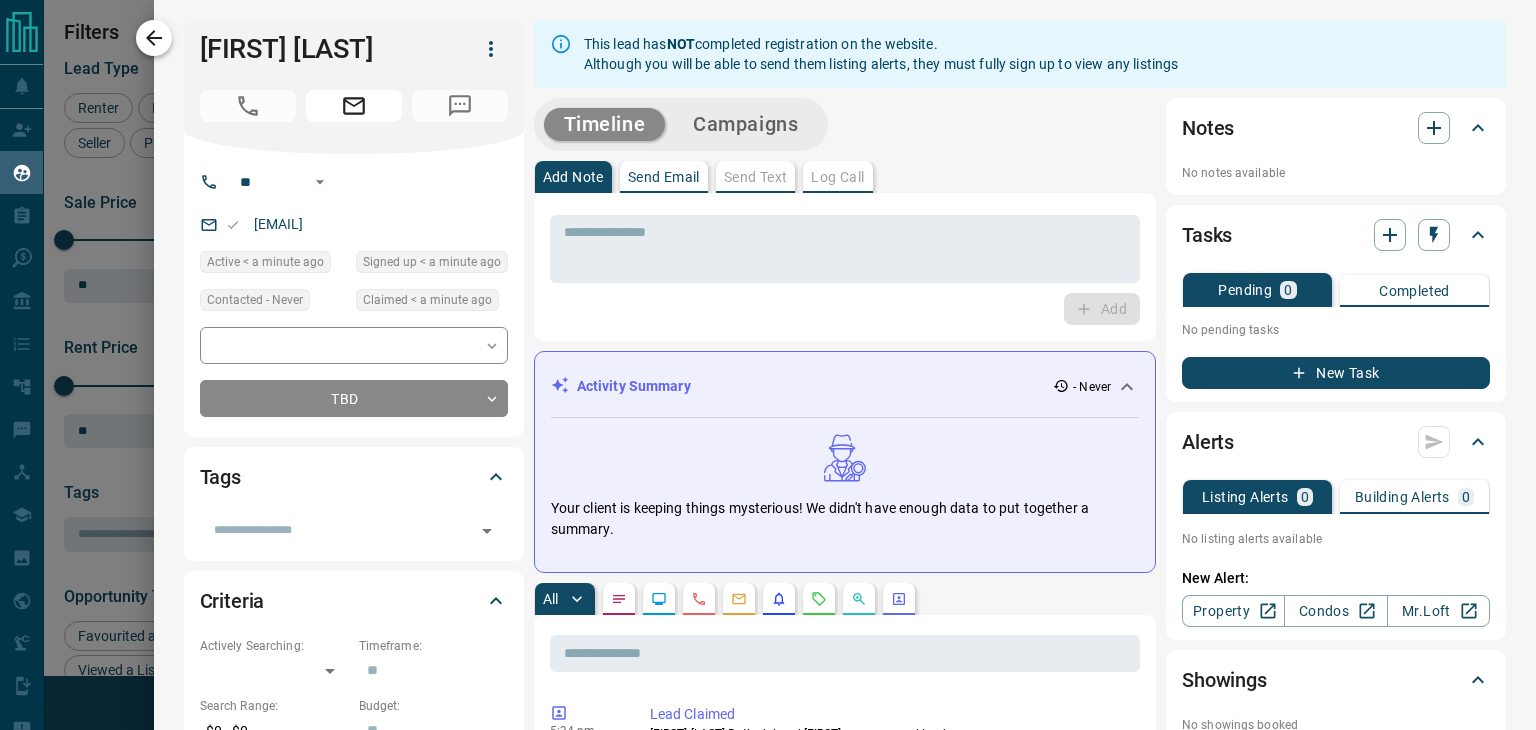 click 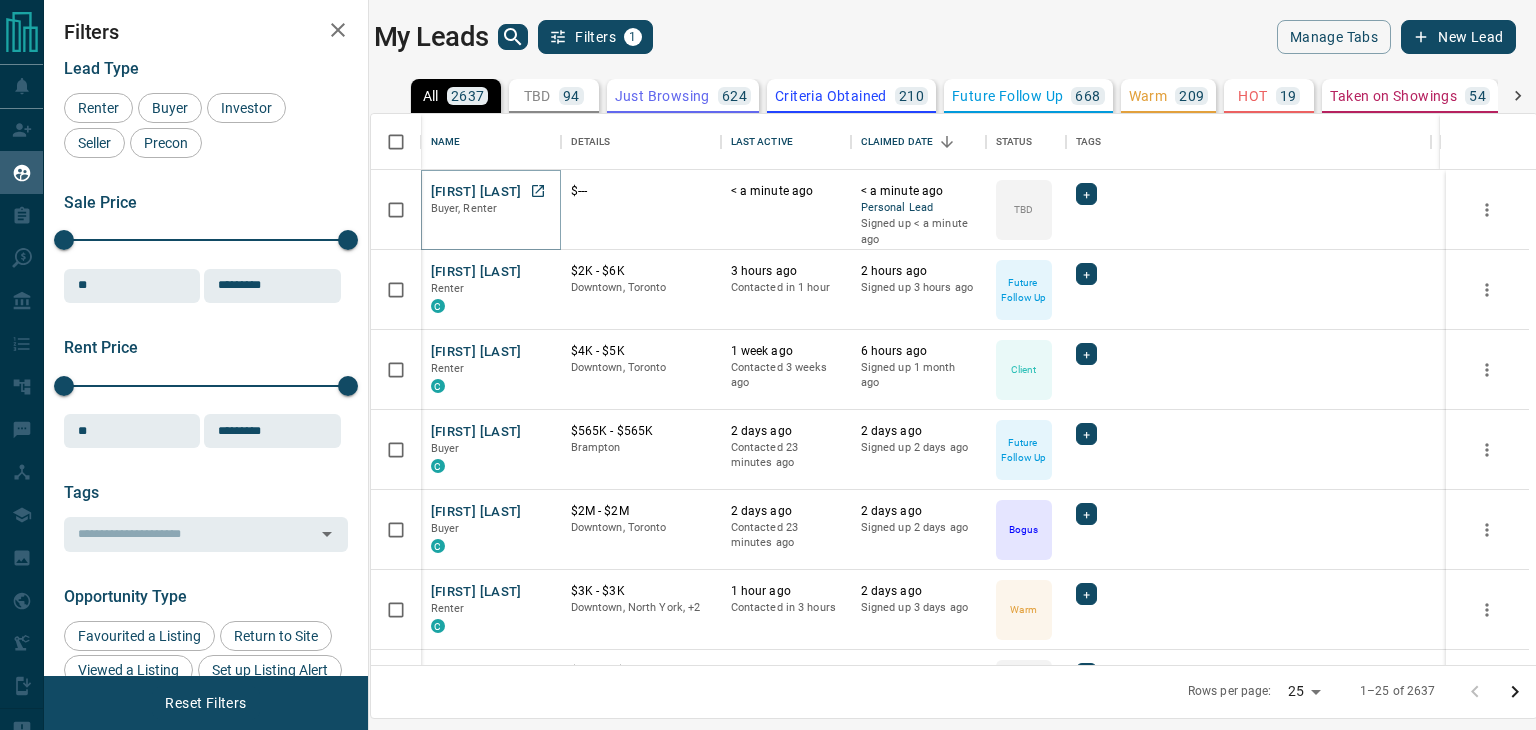 click on "[FIRST] [LAST]" at bounding box center [476, 192] 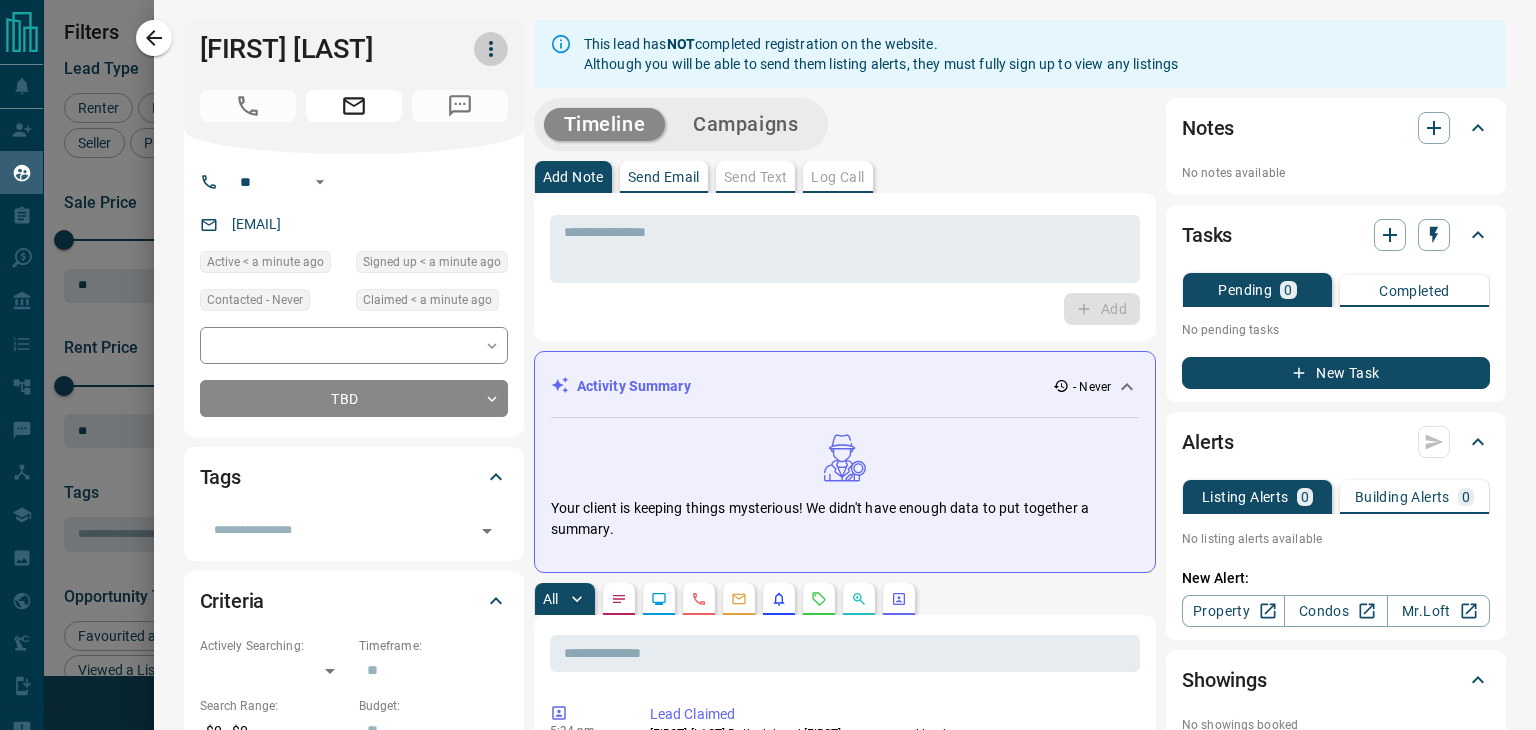click 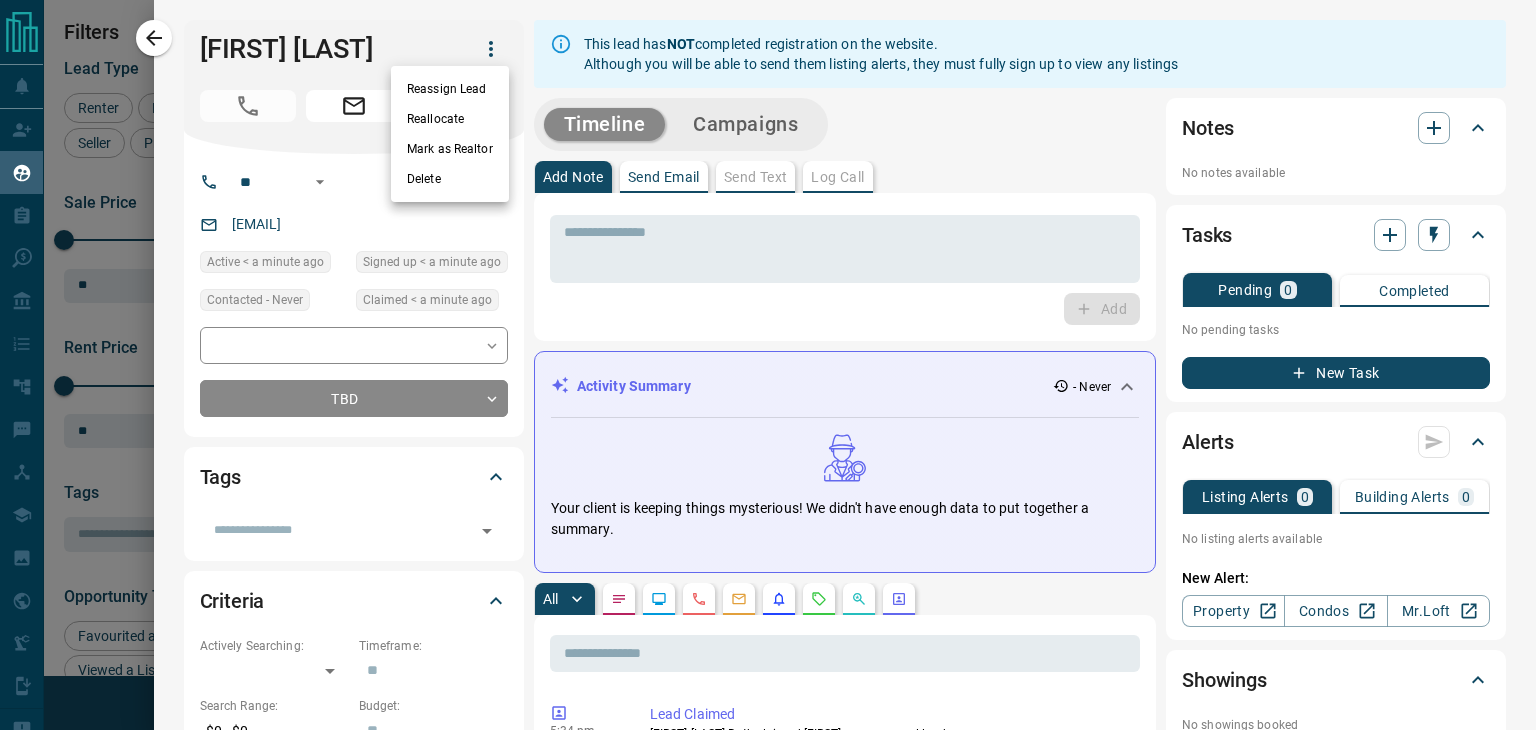 click on "Delete" at bounding box center [450, 179] 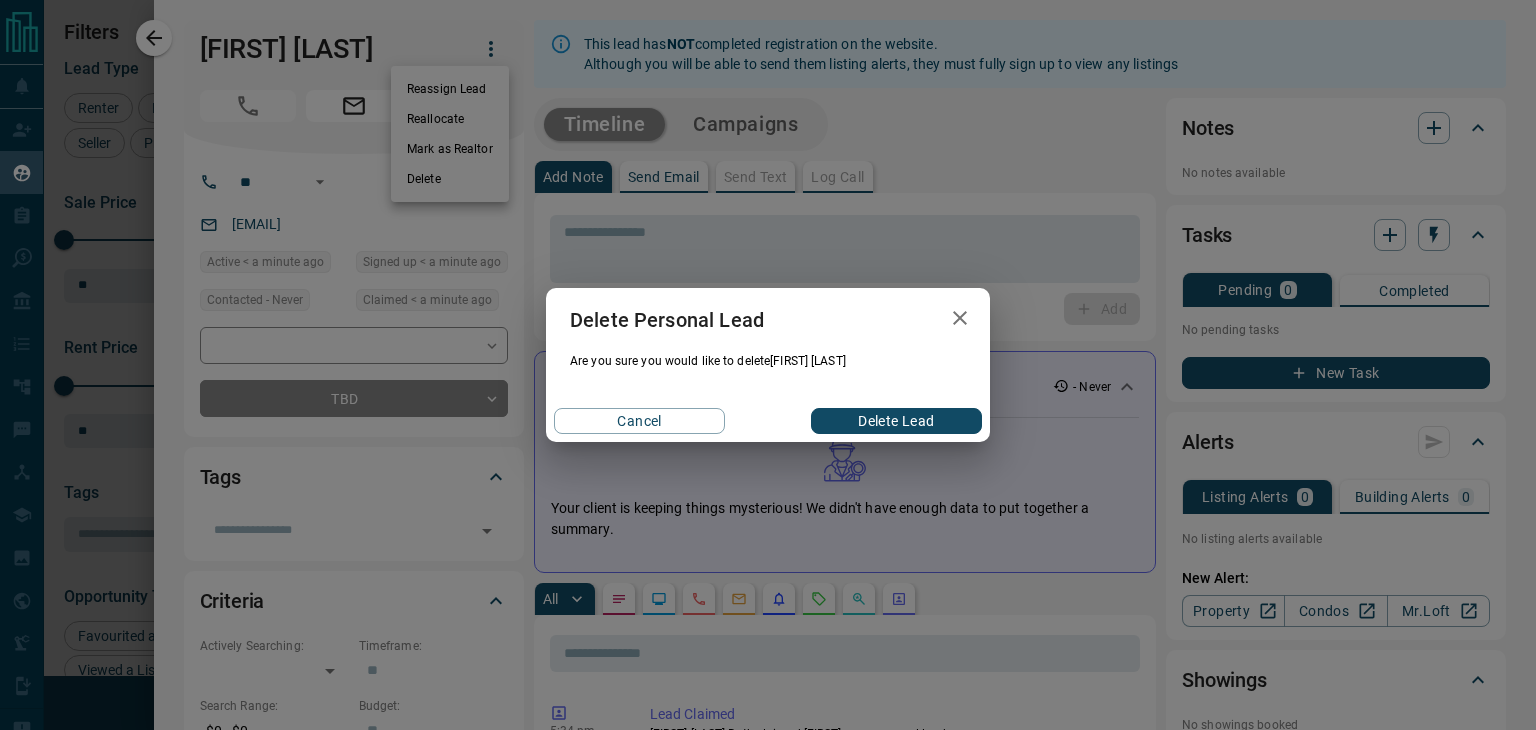 click on "Delete Lead" at bounding box center [896, 421] 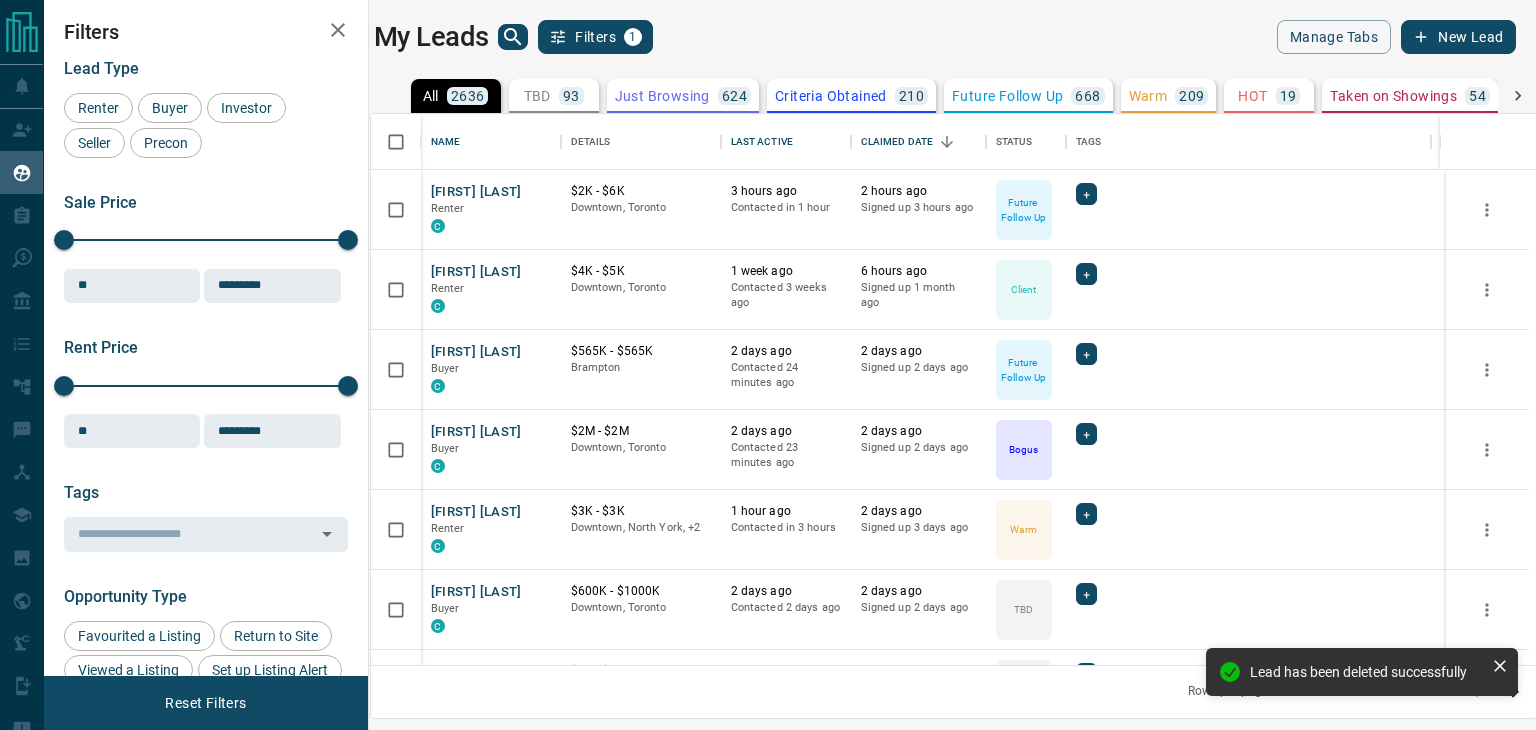 click on "New Lead" at bounding box center [1458, 37] 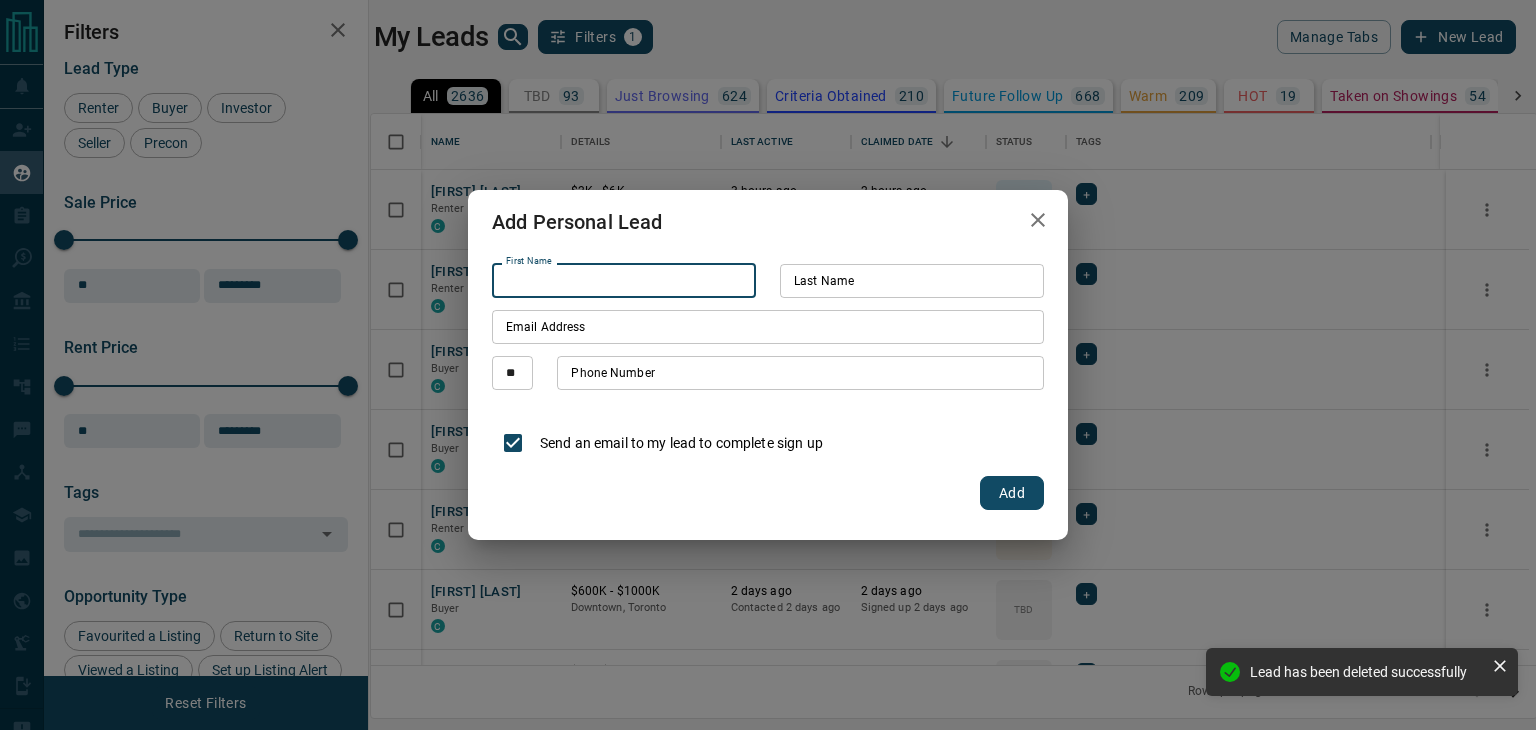 click on "First Name" at bounding box center [624, 281] 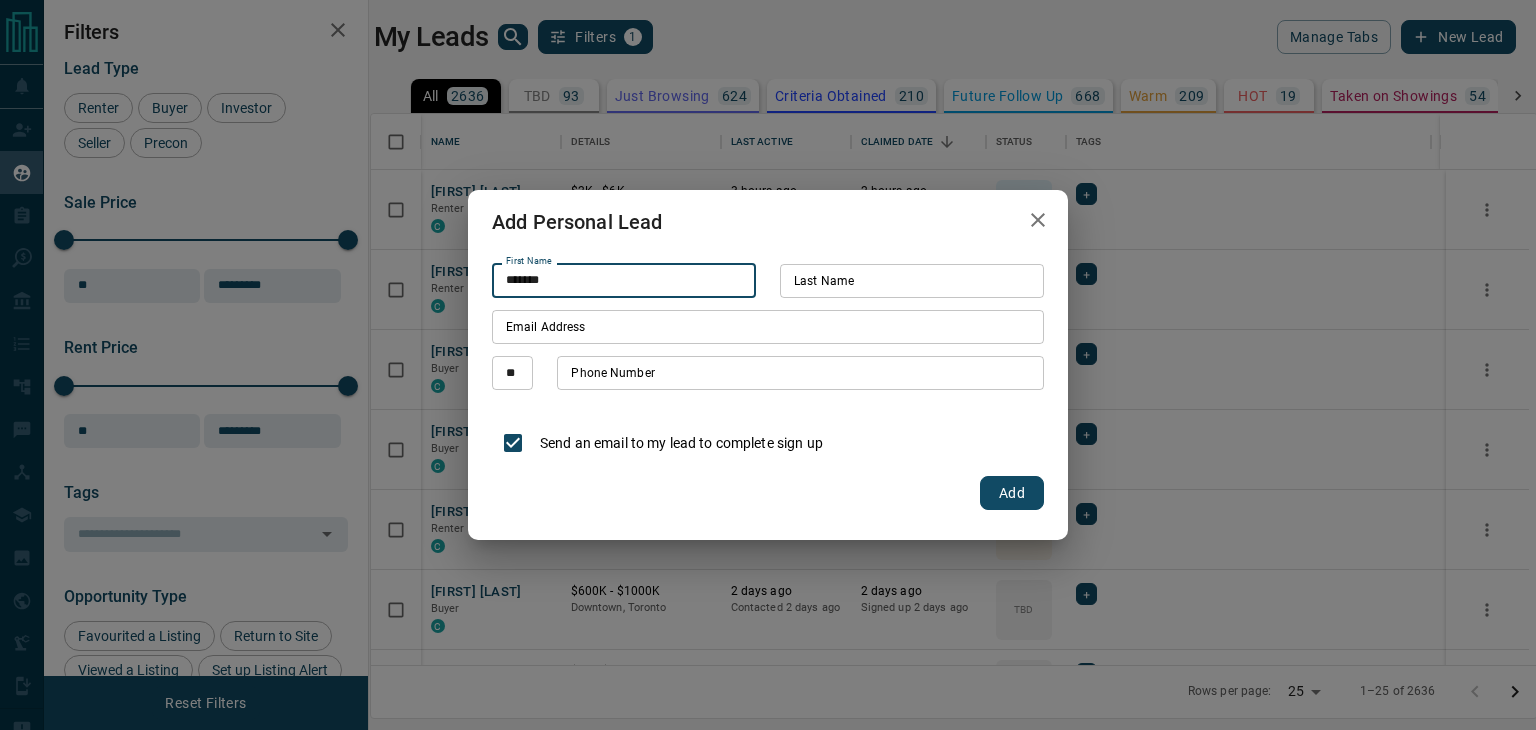 type on "*******" 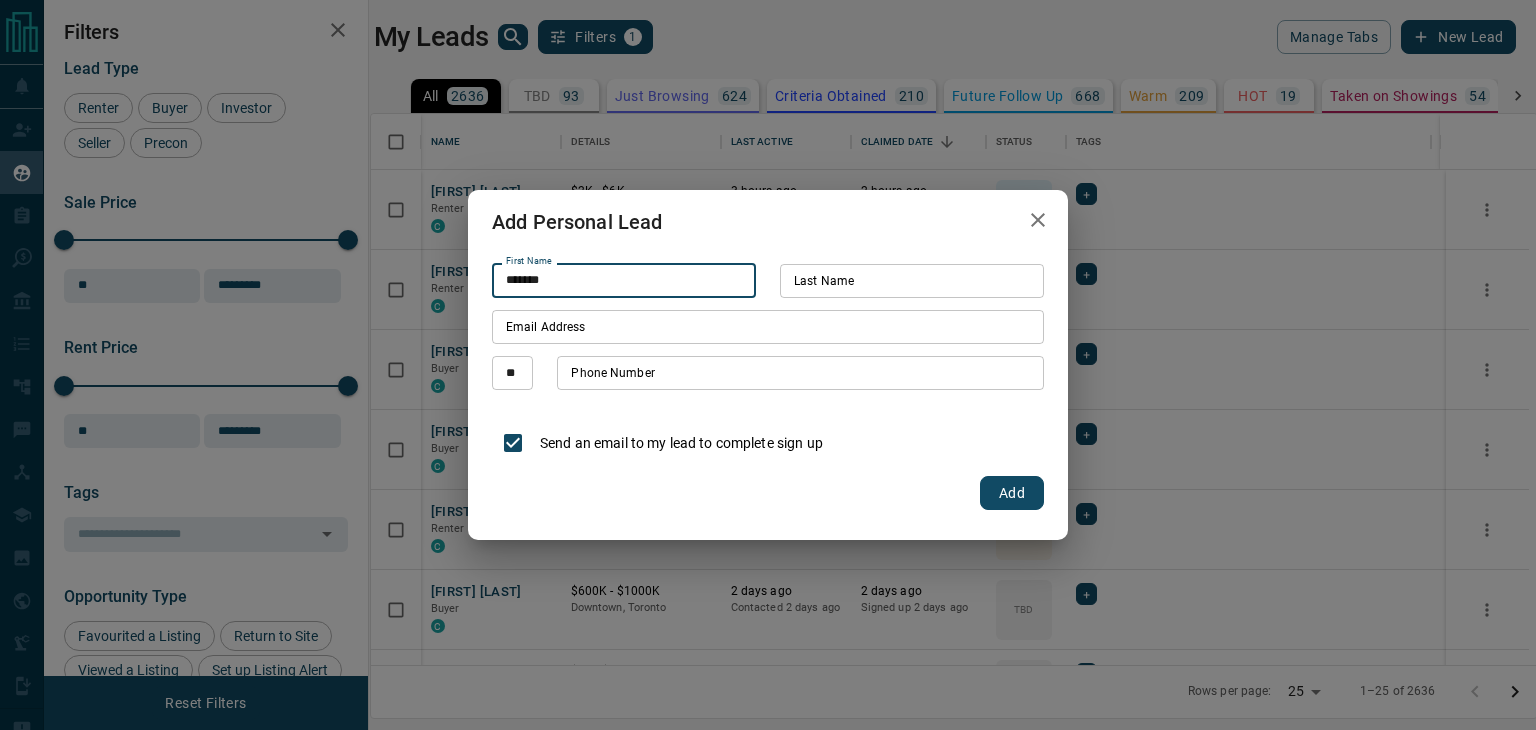 click on "Last Name" at bounding box center (912, 281) 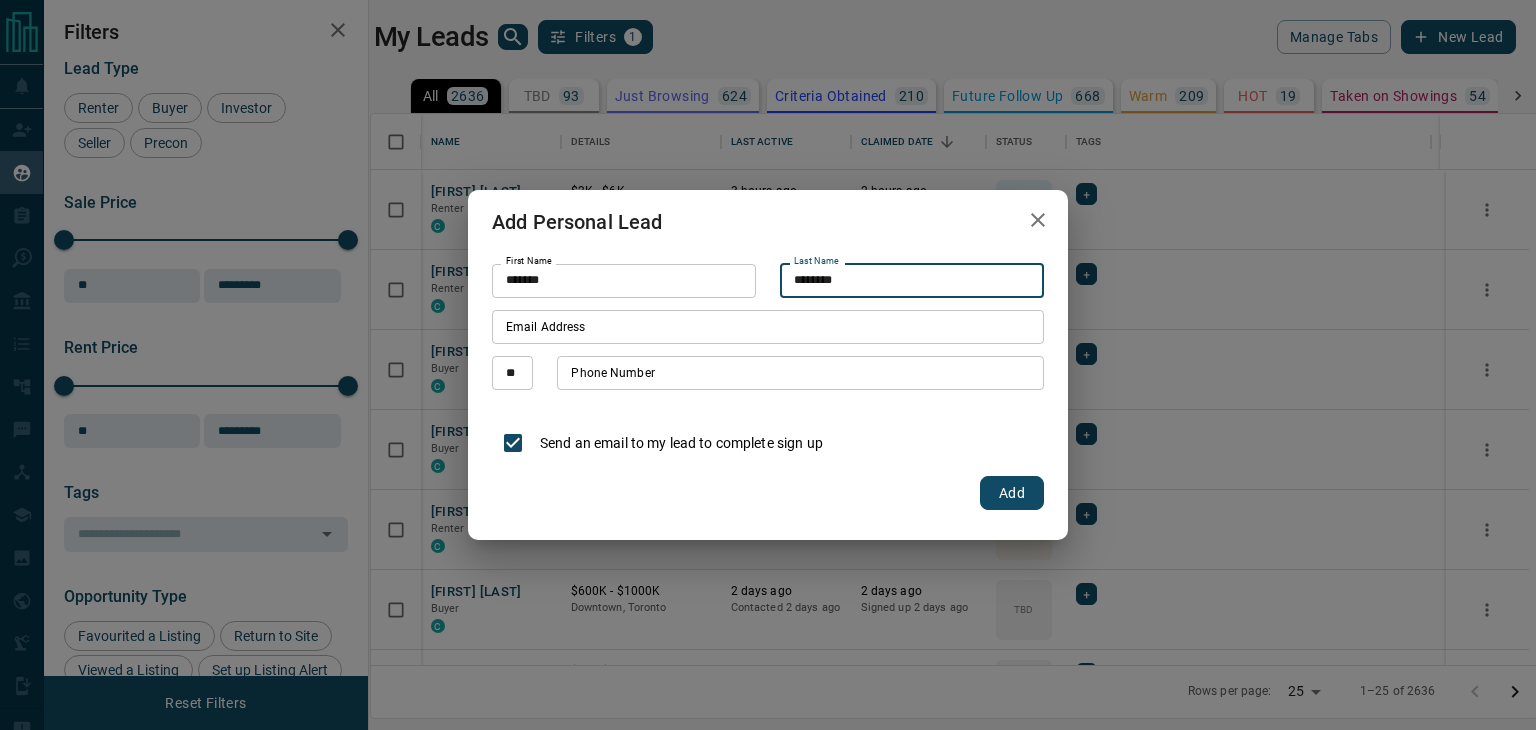 type on "********" 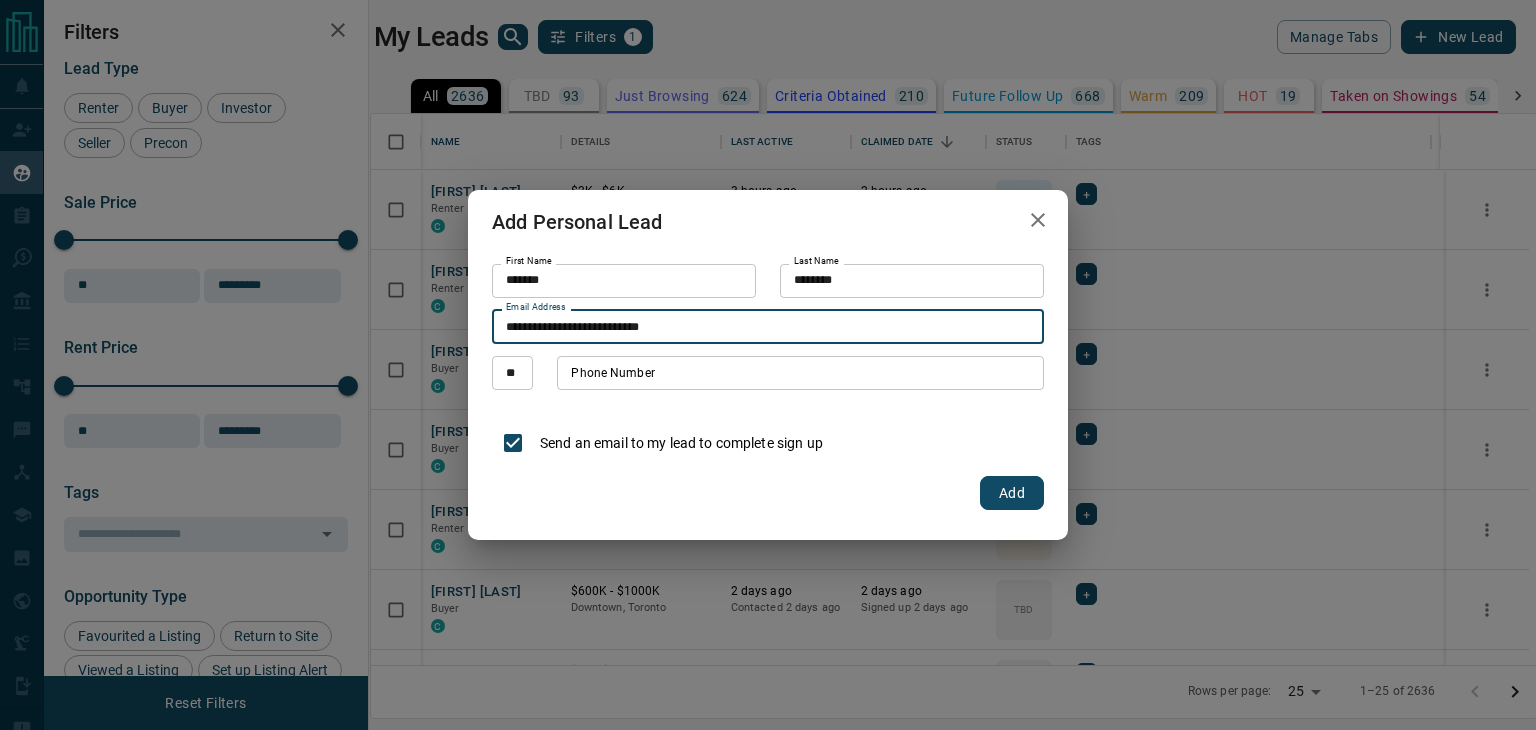 type on "**********" 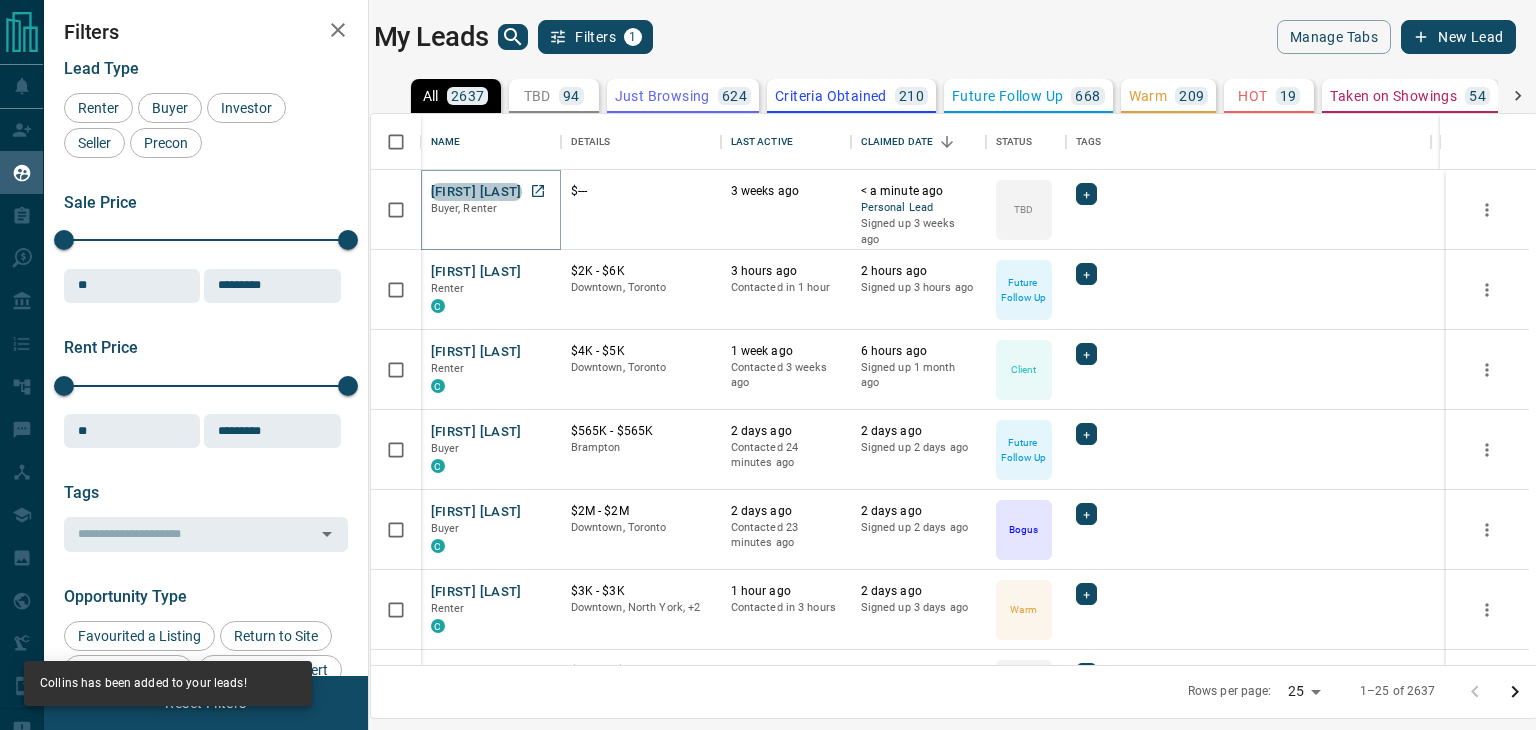 click on "[FIRST] [LAST]" at bounding box center (476, 192) 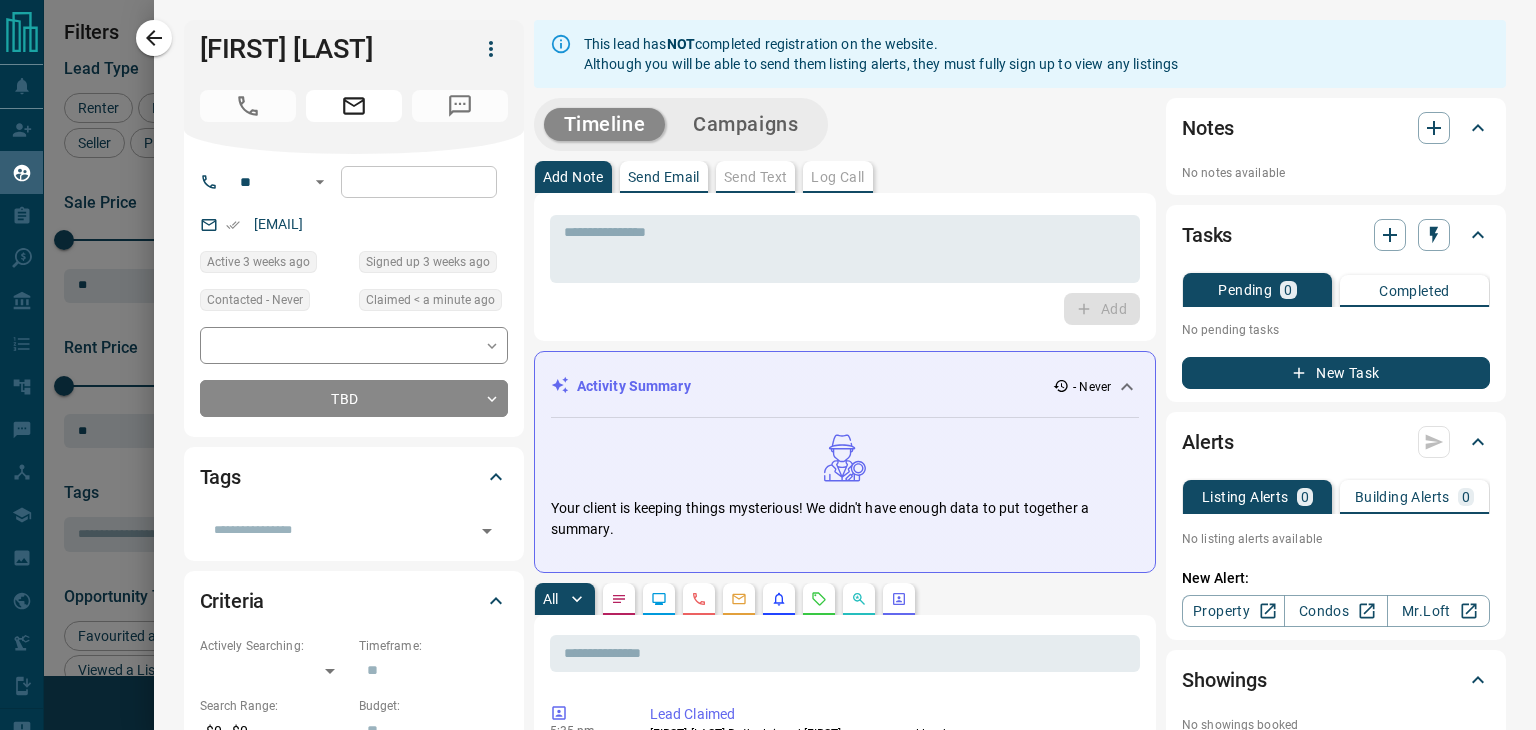 click at bounding box center [419, 182] 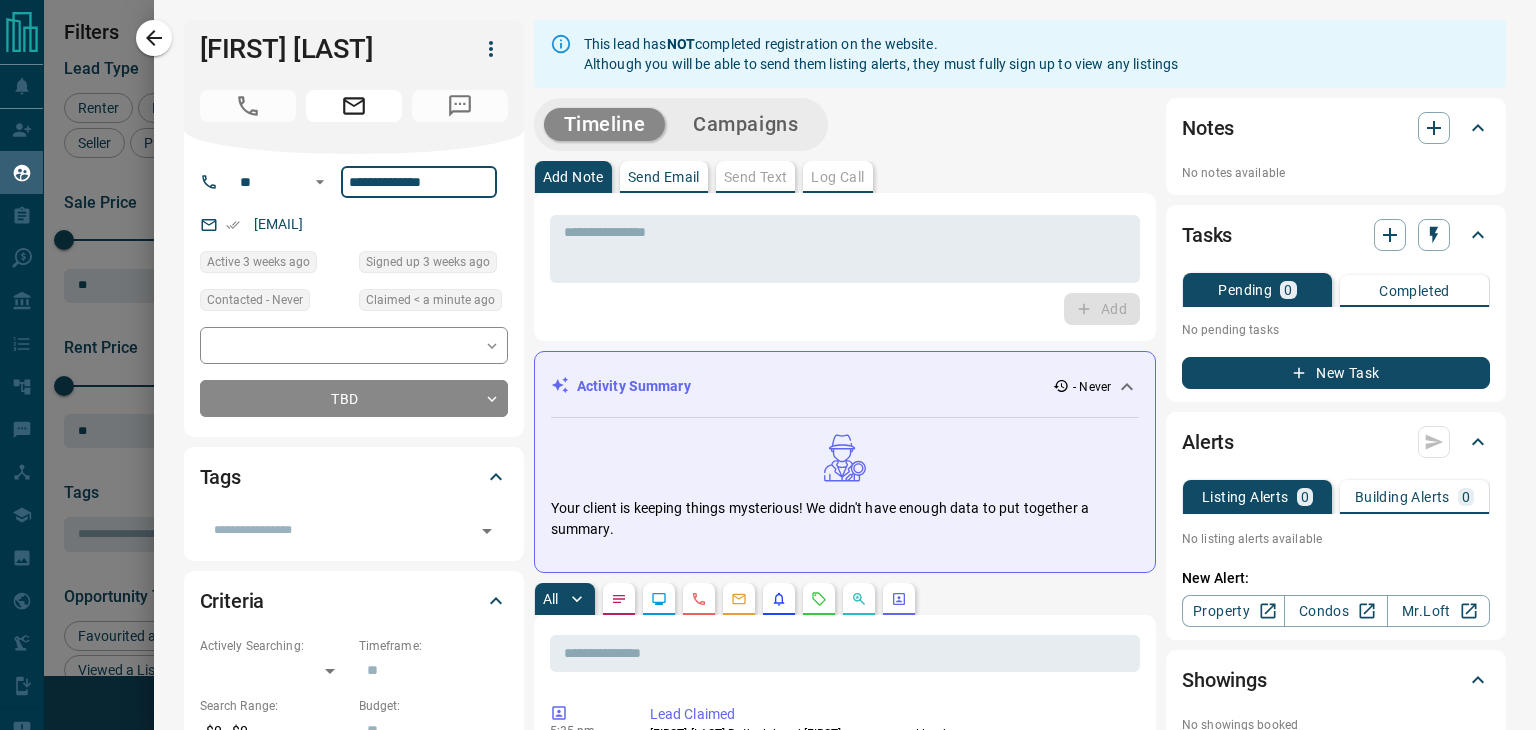 type on "**********" 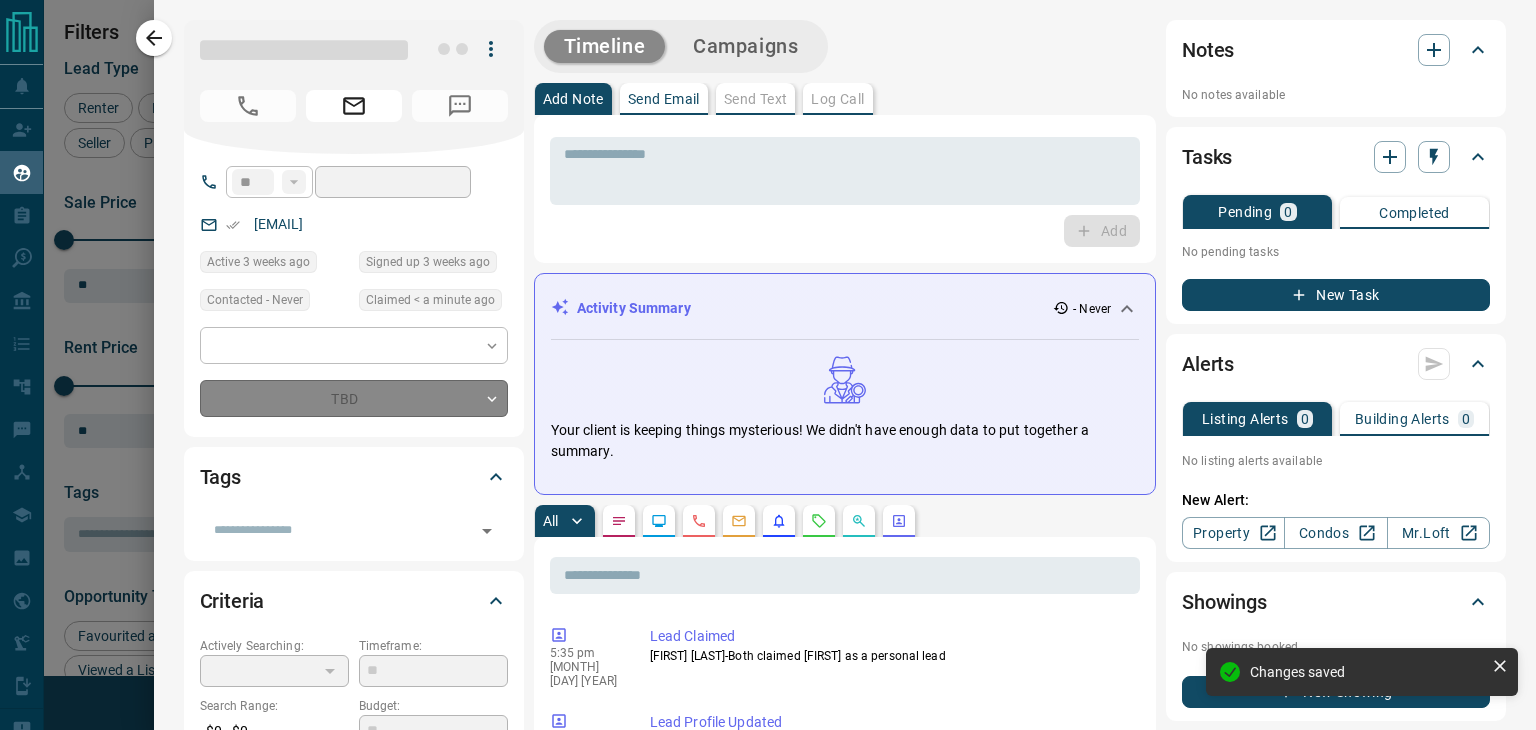 type on "**********" 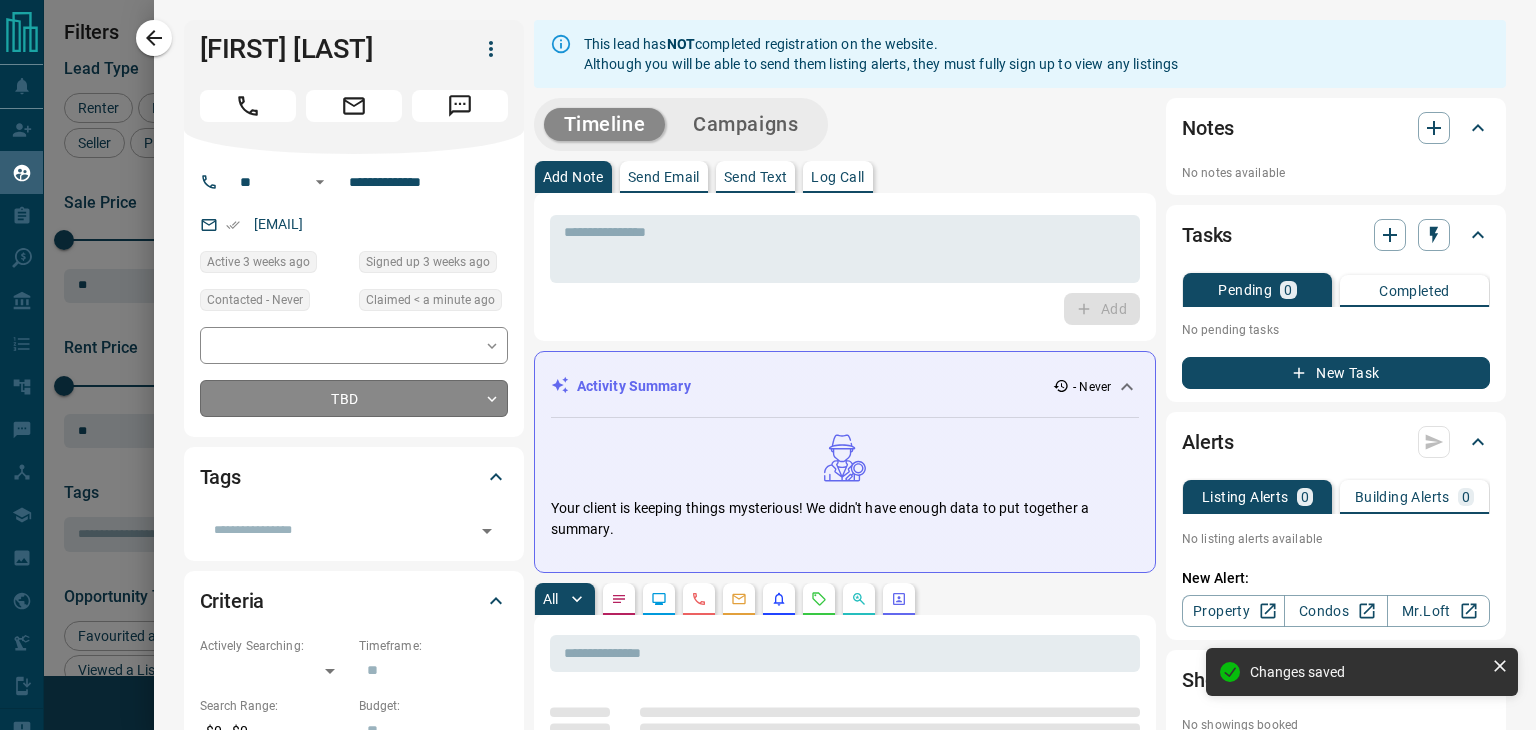click on "Lead Transfers Claim Leads My Leads Tasks Opportunities Deals Campaigns Automations Messages Broker Bay Training Media Services Agent Resources Precon Worksheet Mobile Apps Disclosure Logout My Leads Filters 1 Manage Tabs New Lead All 2637 TBD 94 Do Not Contact - Not Responsive 143 Bogus 502 Just Browsing 624 Criteria Obtained 210 Future Follow Up 668 Warm 209 HOT 19 Taken on Showings 54 Submitted Offer - Client 114 Name Details Last Active Claimed Date Status Tags [FIRST] [LAST] Buyer, Renter $--- 3 weeks ago < a minute ago Personal Lead Signed up 3 weeks ago TBD + [FIRST] [LAST] Renter C $2K - $6K [CITY], [CITY] 3 hours ago Contacted in 1 hour 2 hours ago Signed up 3 hours ago Future Follow Up + [FIRST] [LAST] Renter C $4K - $5K [CITY], [CITY] 1 week ago Contacted 3 weeks ago 6 hours ago Signed up 1 month ago Client + [FIRST] [LAST] Buyer C $565K - $565K [CITY] 2 days ago Contacted 25 minutes ago 2 days ago Signed up 2 days ago Future Follow Up + [FIRST] [LAST] Buyer C $2M - $2M [CITY] Bogus" at bounding box center [768, 352] 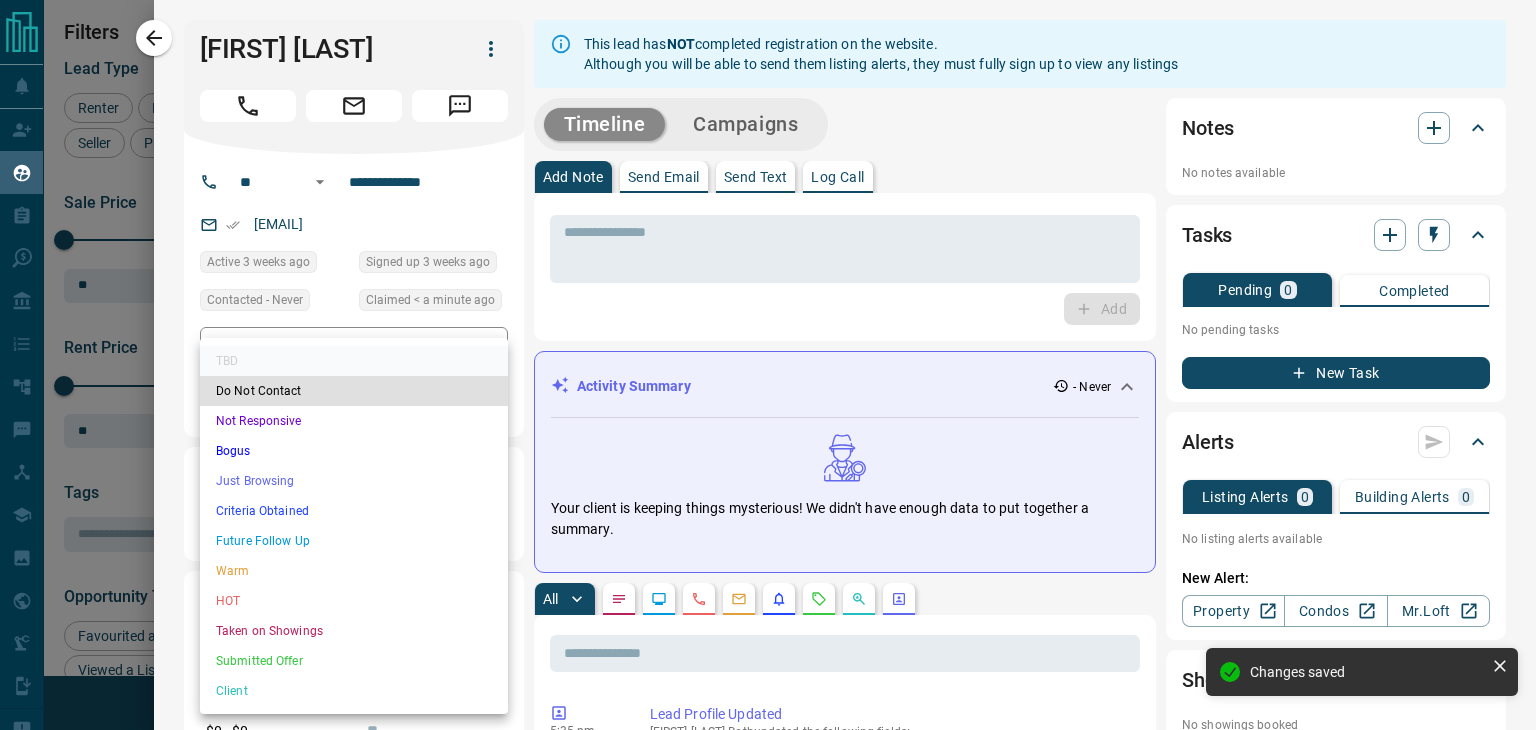 click on "Warm" at bounding box center [354, 571] 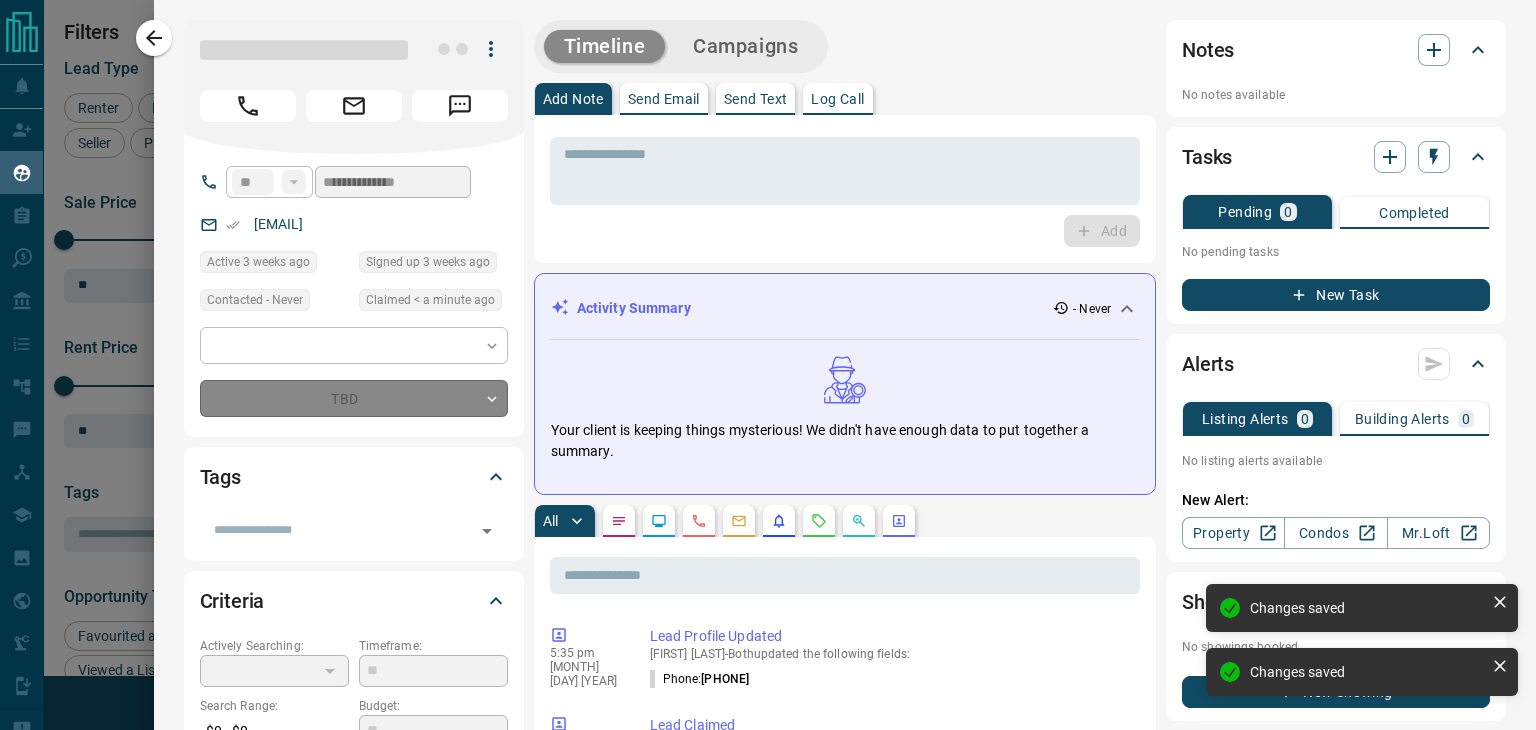 type on "*" 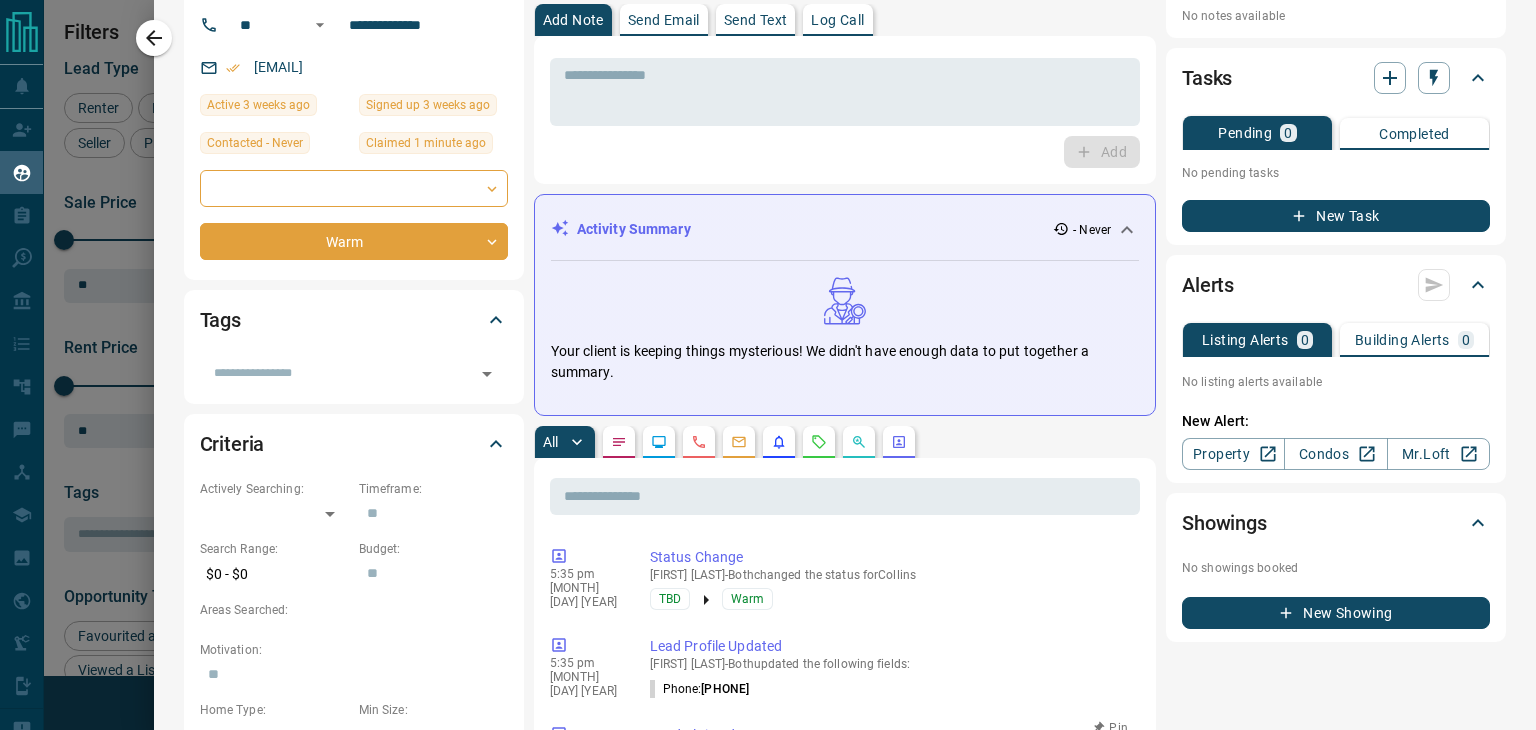 scroll, scrollTop: 0, scrollLeft: 0, axis: both 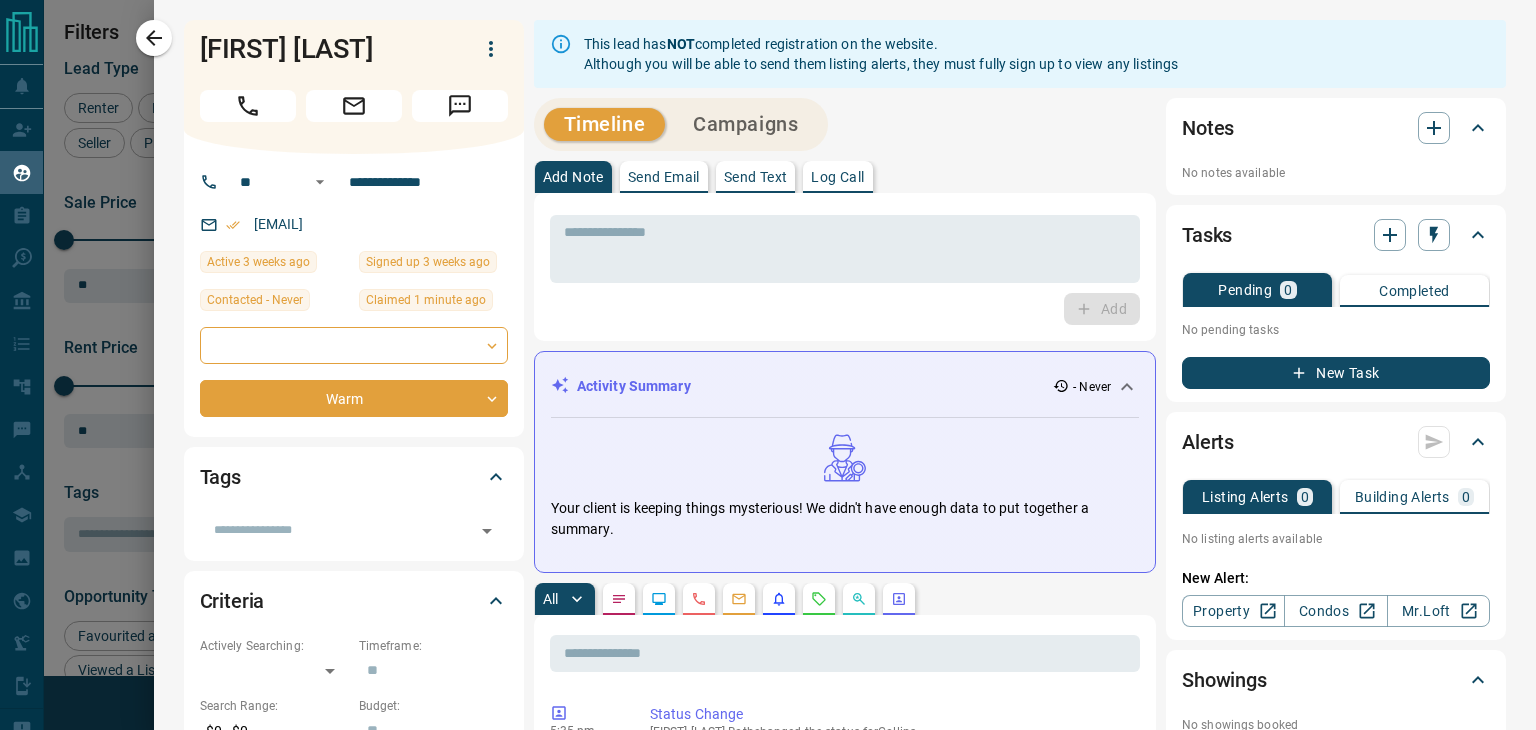 drag, startPoint x: 475, startPoint y: 221, endPoint x: 184, endPoint y: 235, distance: 291.33658 